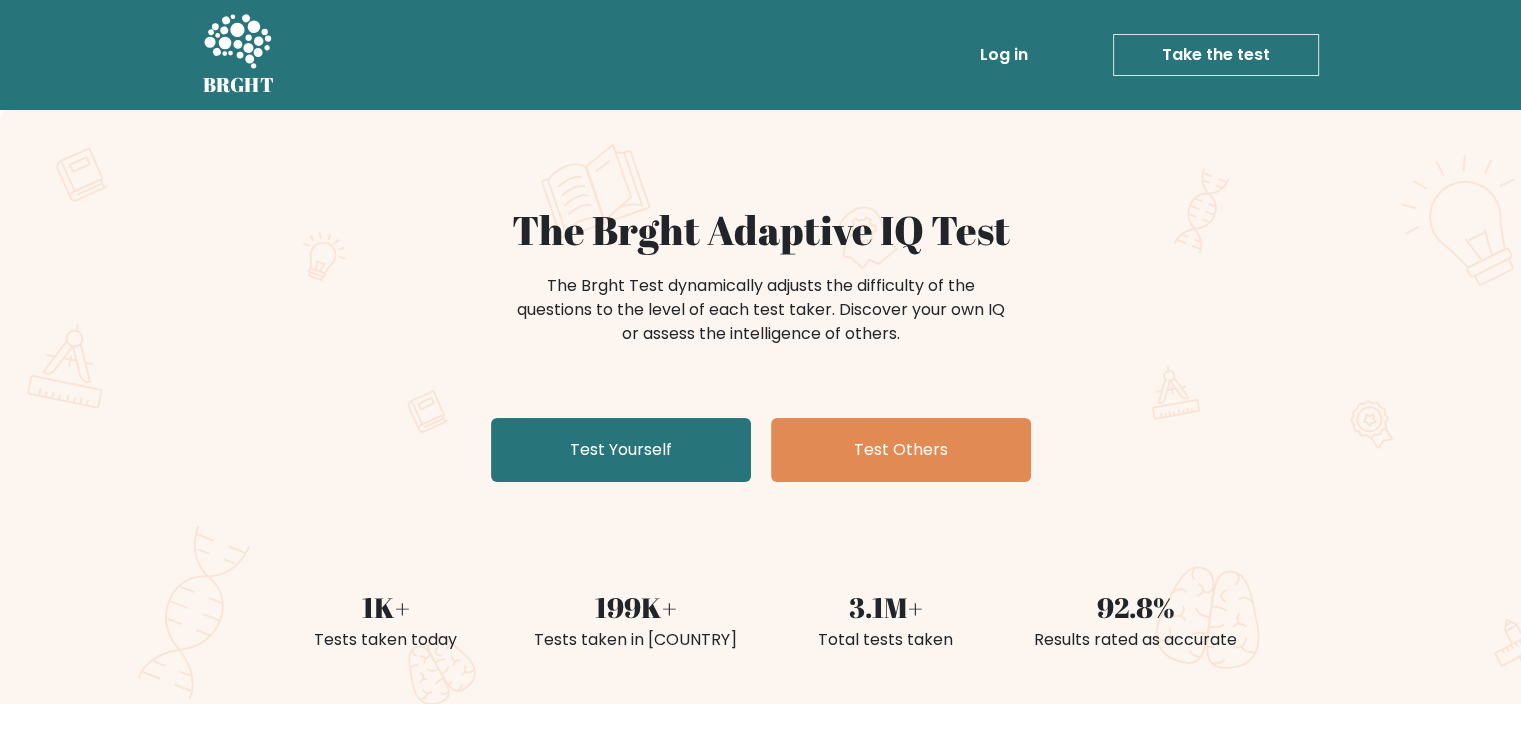 scroll, scrollTop: 300, scrollLeft: 0, axis: vertical 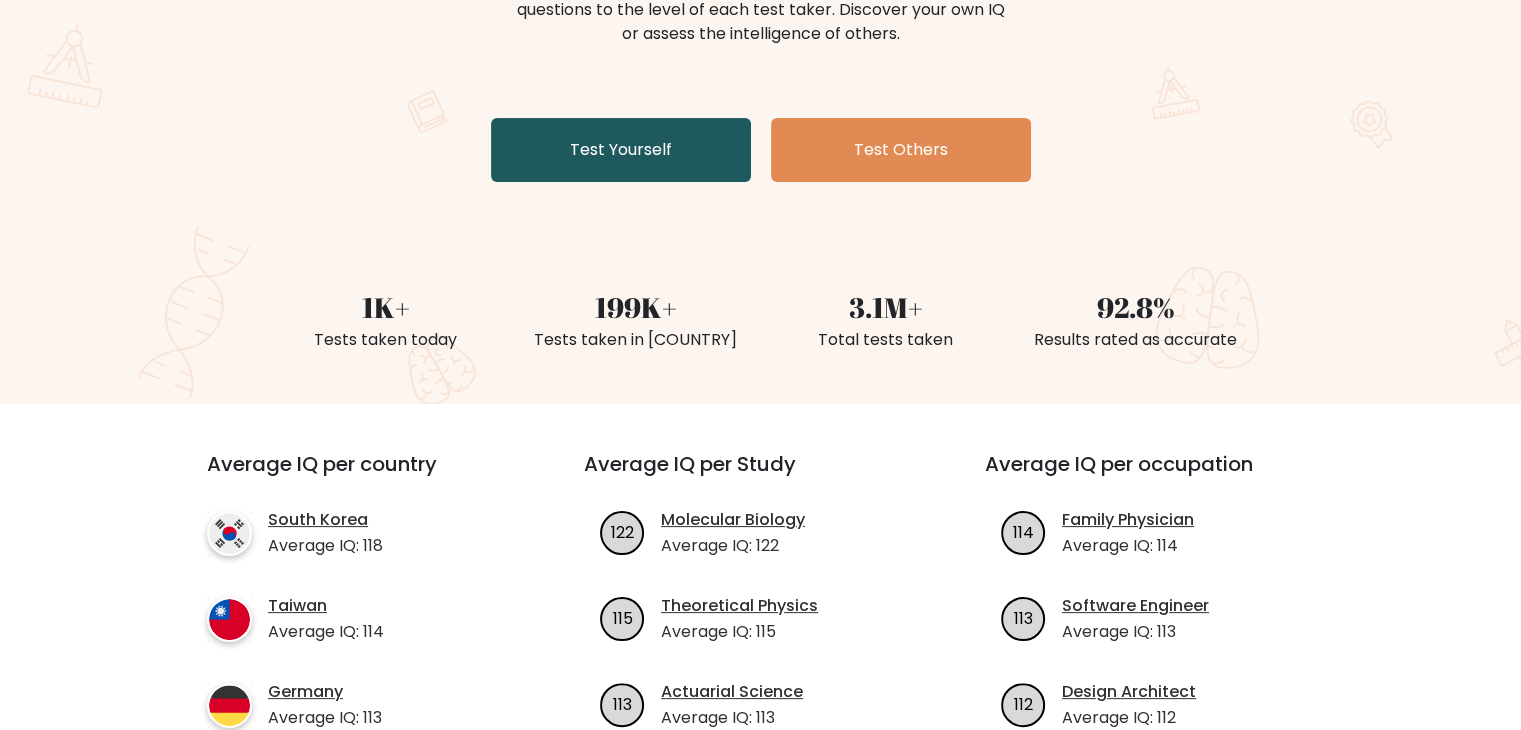 click on "Test Yourself" at bounding box center (621, 150) 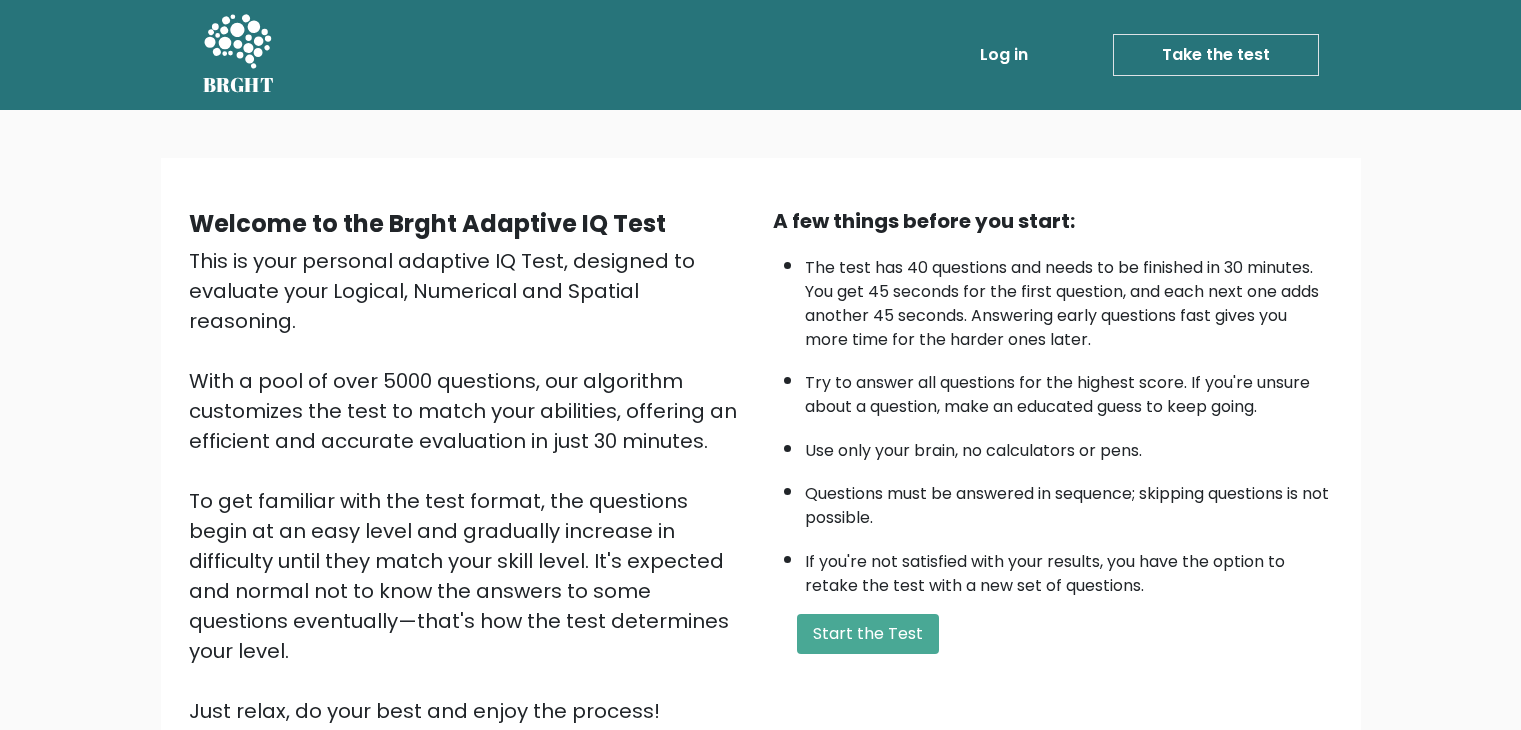 scroll, scrollTop: 186, scrollLeft: 0, axis: vertical 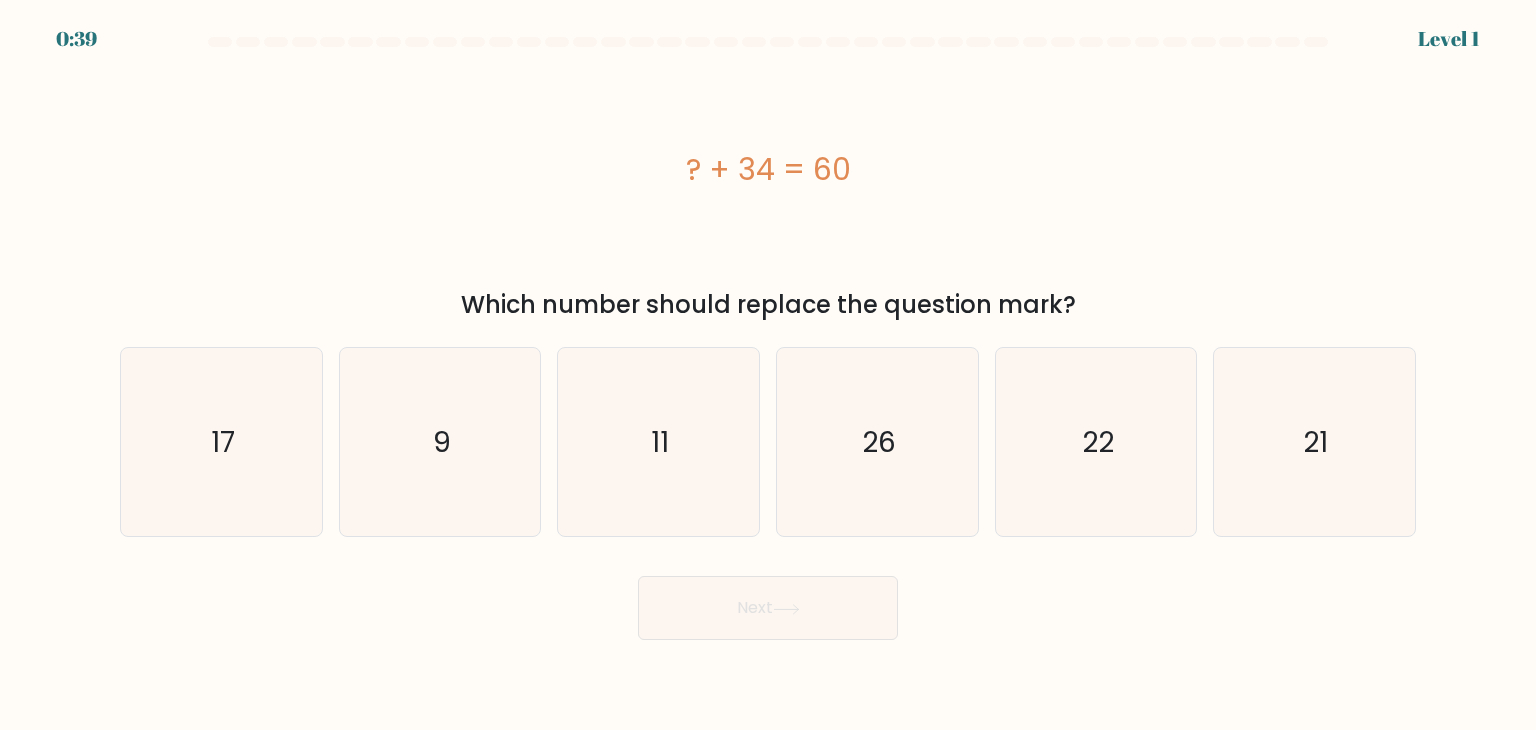 drag, startPoint x: 732, startPoint y: 163, endPoint x: 900, endPoint y: 170, distance: 168.14577 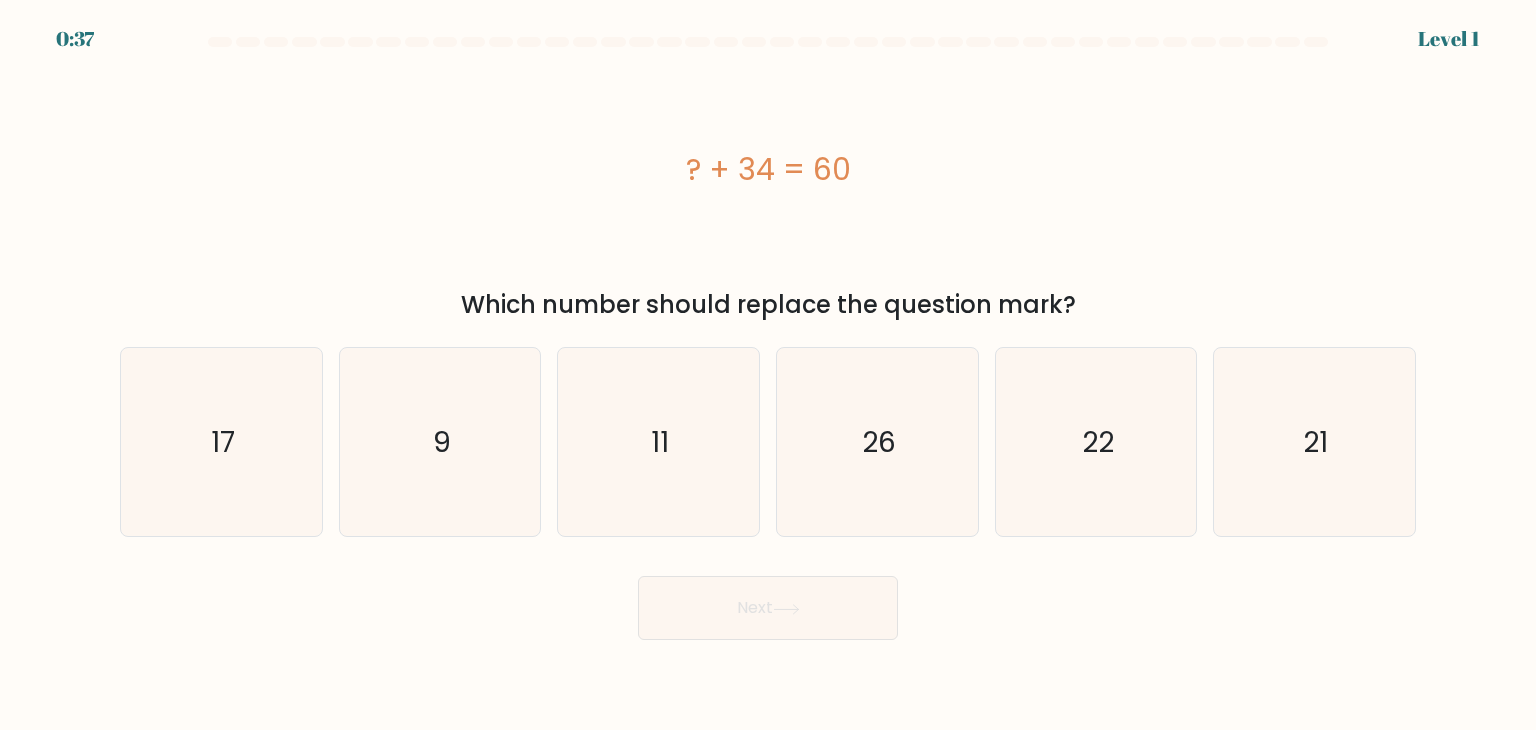 drag, startPoint x: 792, startPoint y: 175, endPoint x: 729, endPoint y: 205, distance: 69.77822 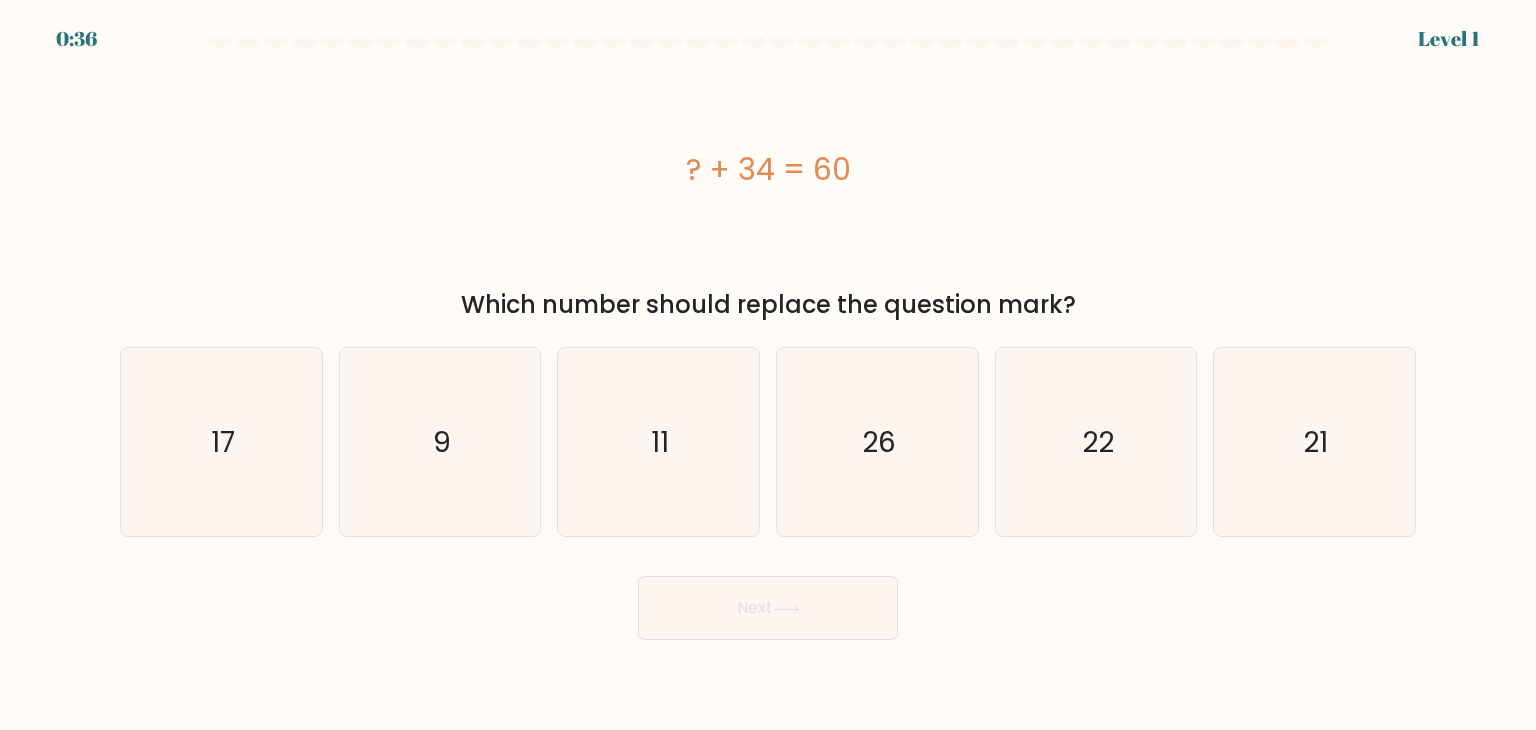 drag, startPoint x: 710, startPoint y: 173, endPoint x: 876, endPoint y: 177, distance: 166.04819 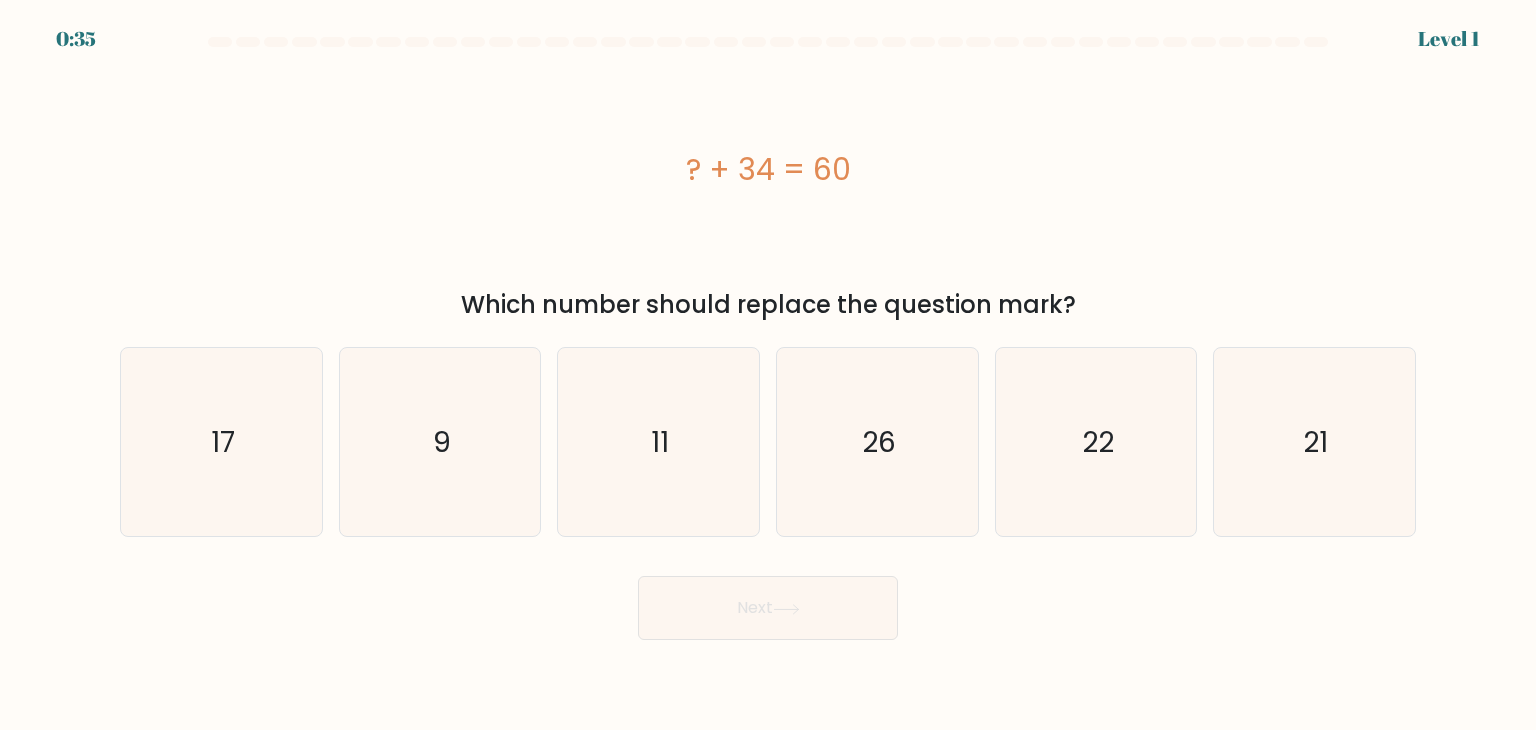 copy on "+ 34 = 60" 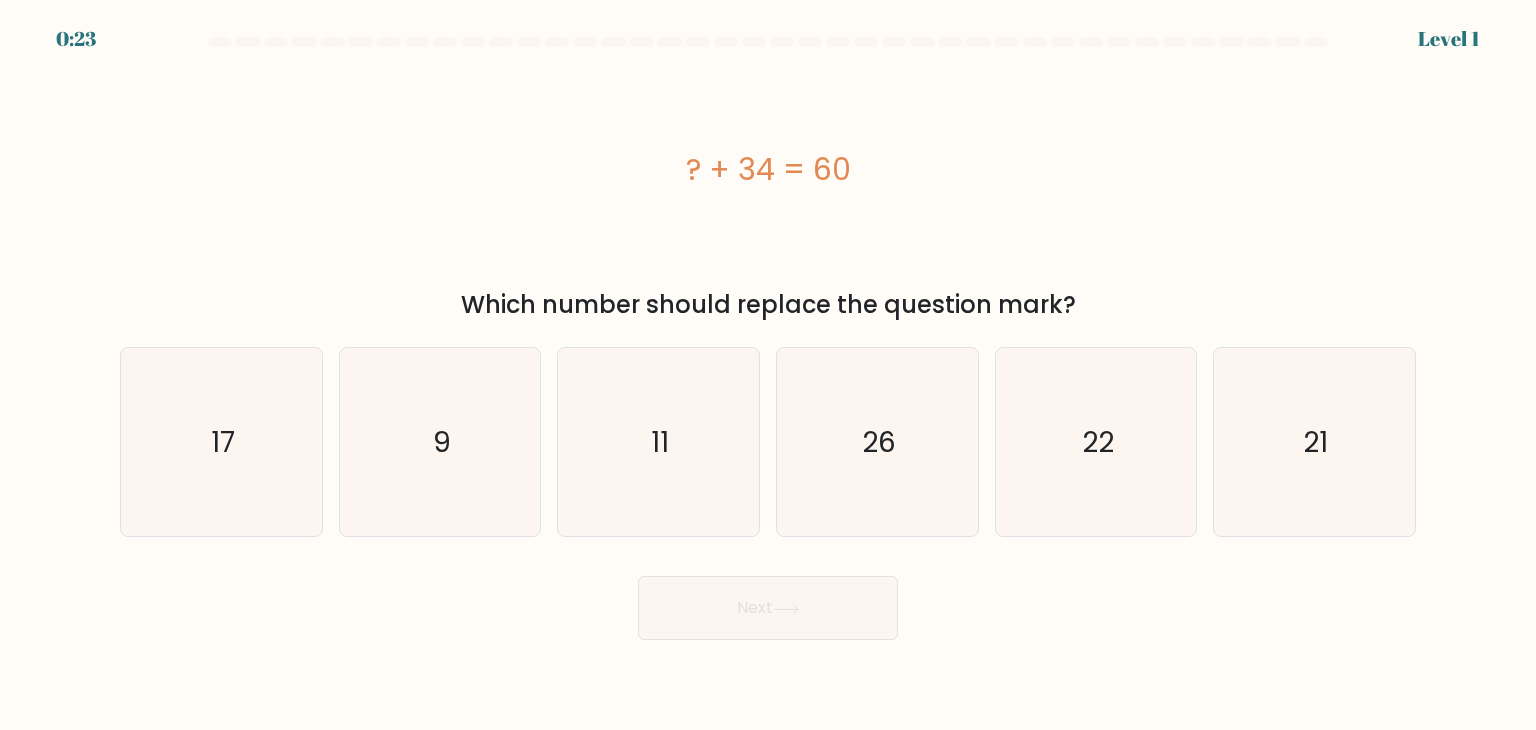 click on "? + 34 = 60" at bounding box center [768, 169] 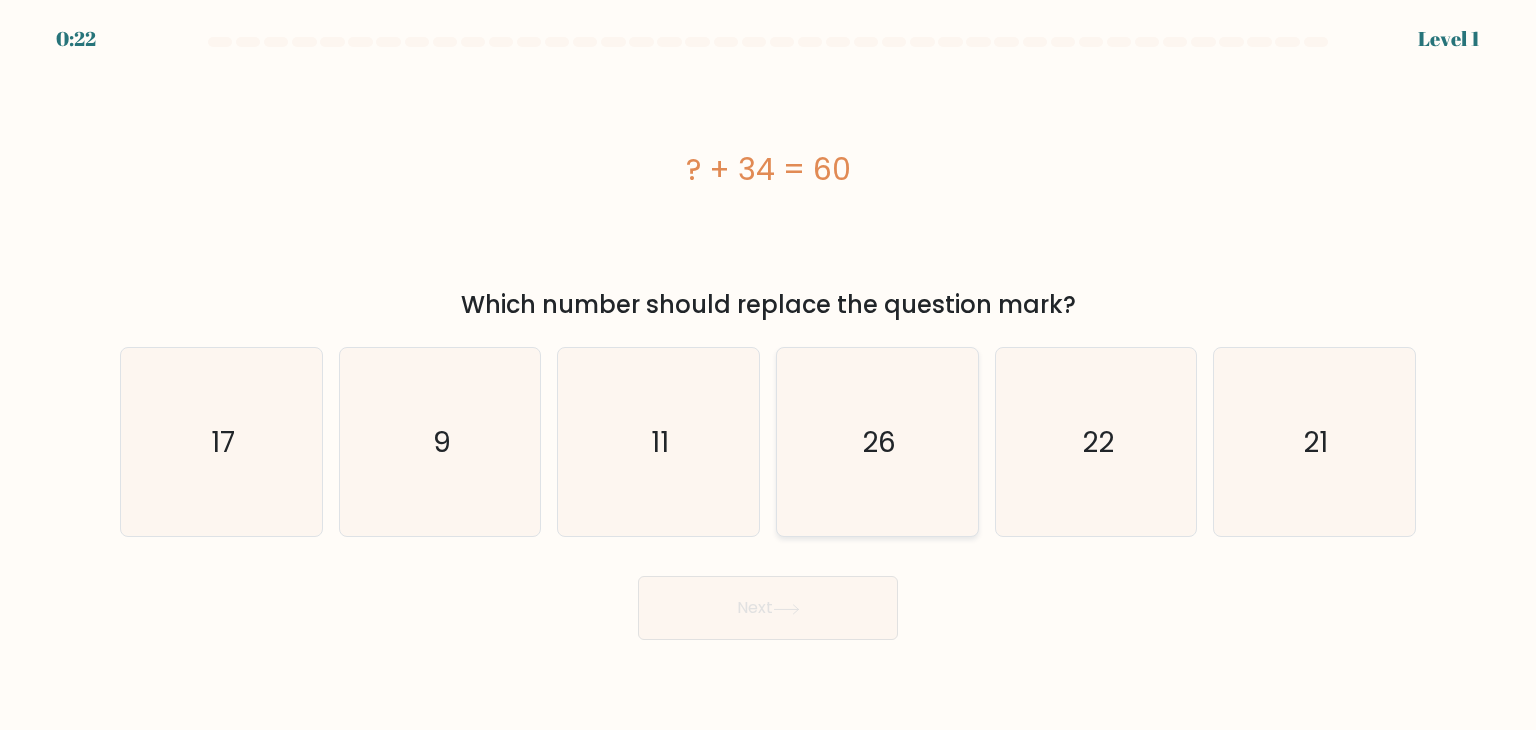 click on "26" 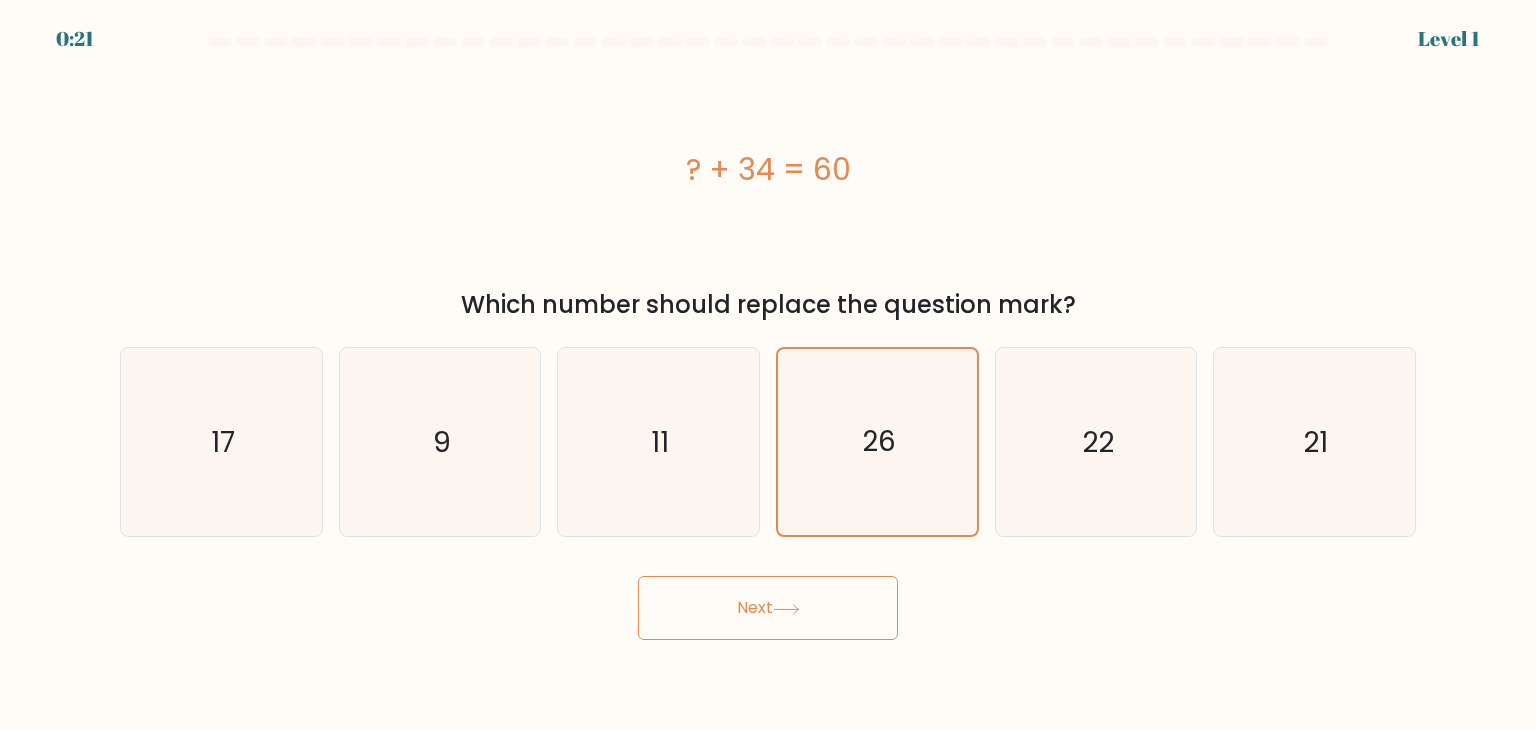 click on "Next" at bounding box center [768, 608] 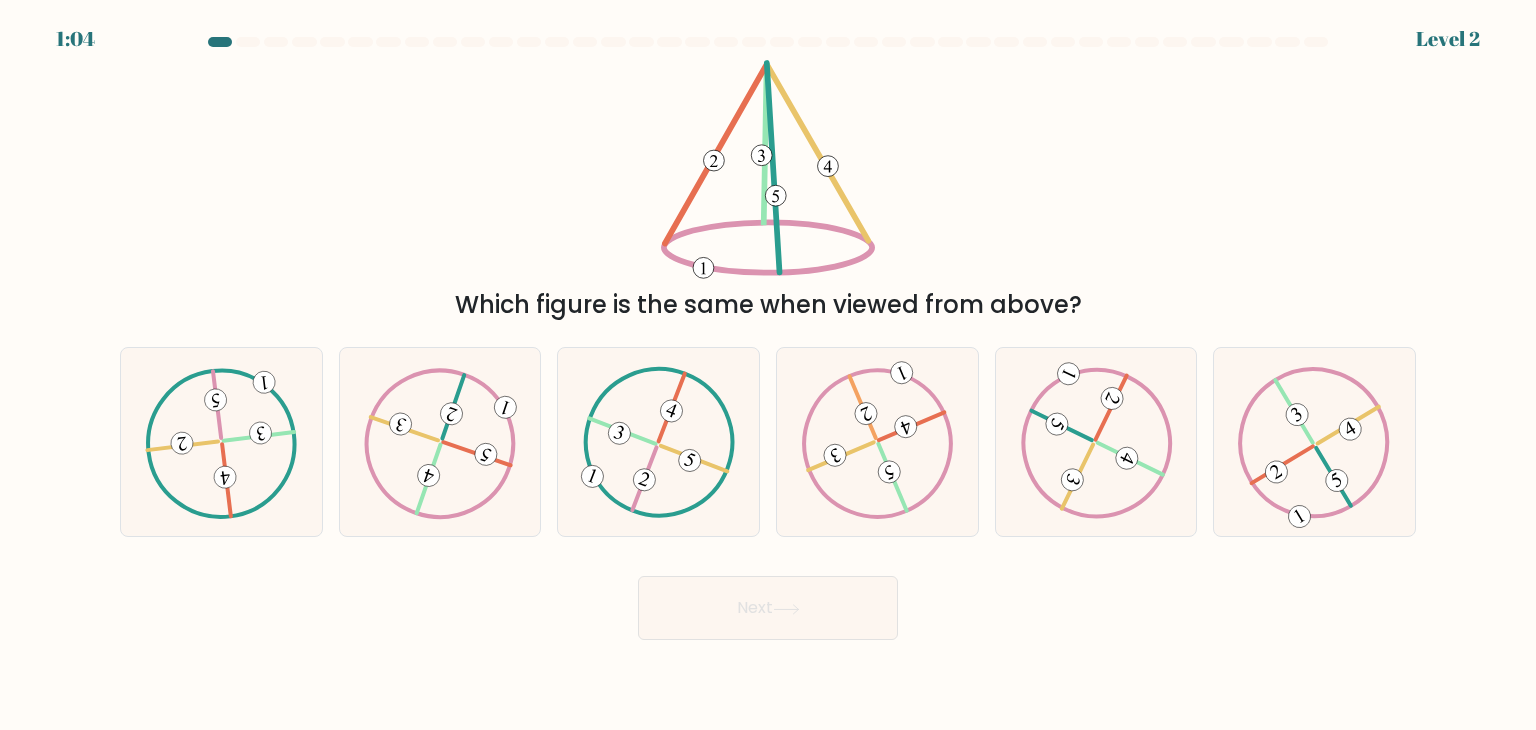 drag, startPoint x: 594, startPoint y: 176, endPoint x: 1108, endPoint y: 209, distance: 515.0582 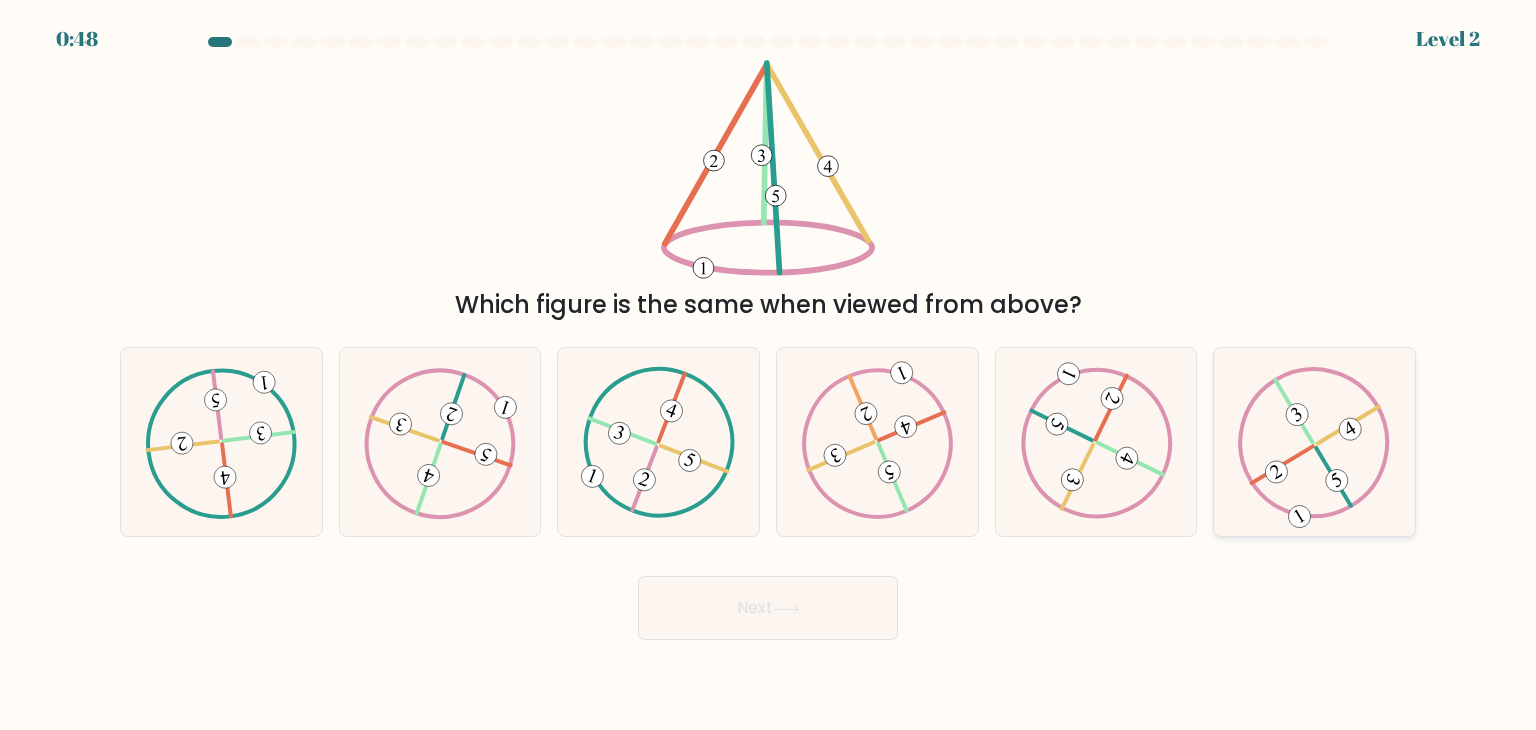 click 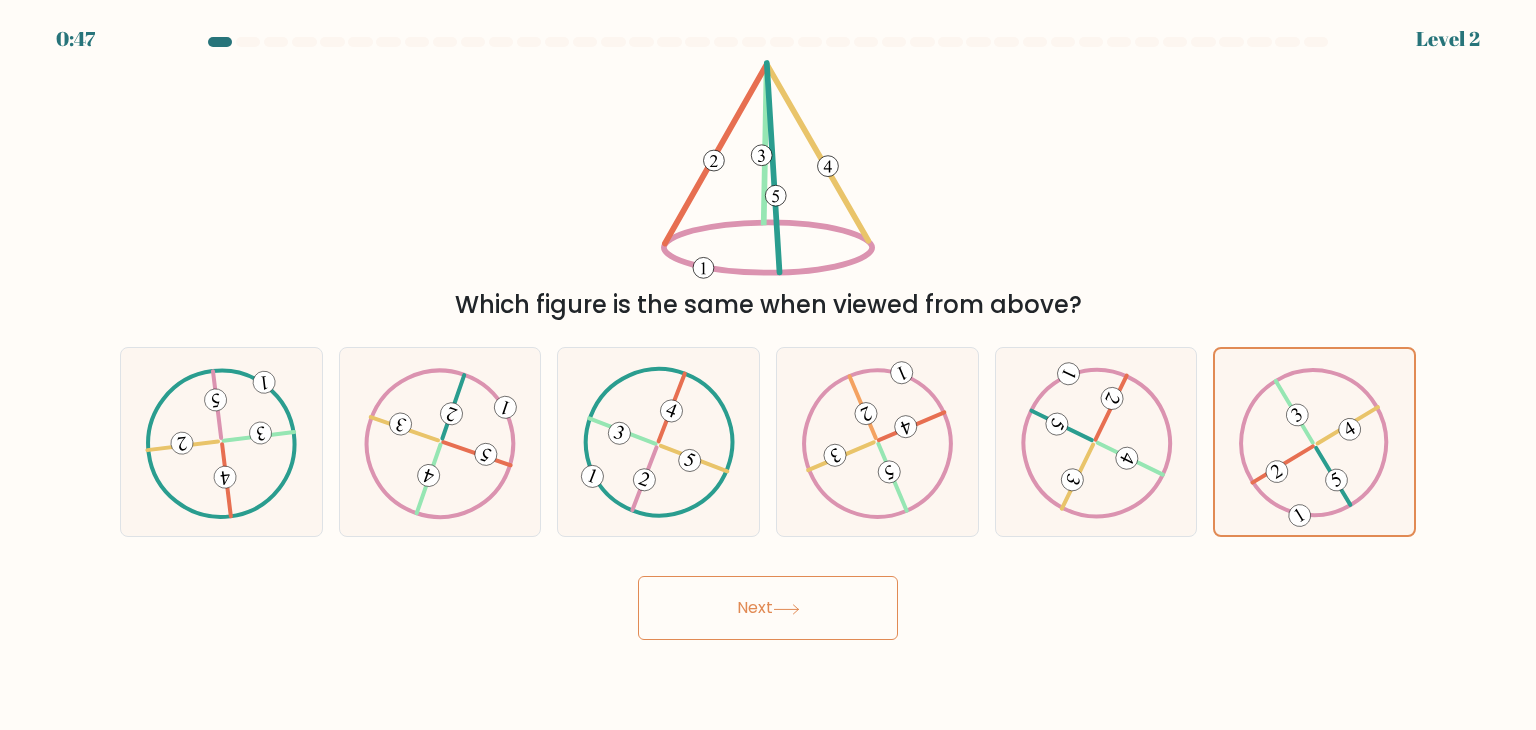click 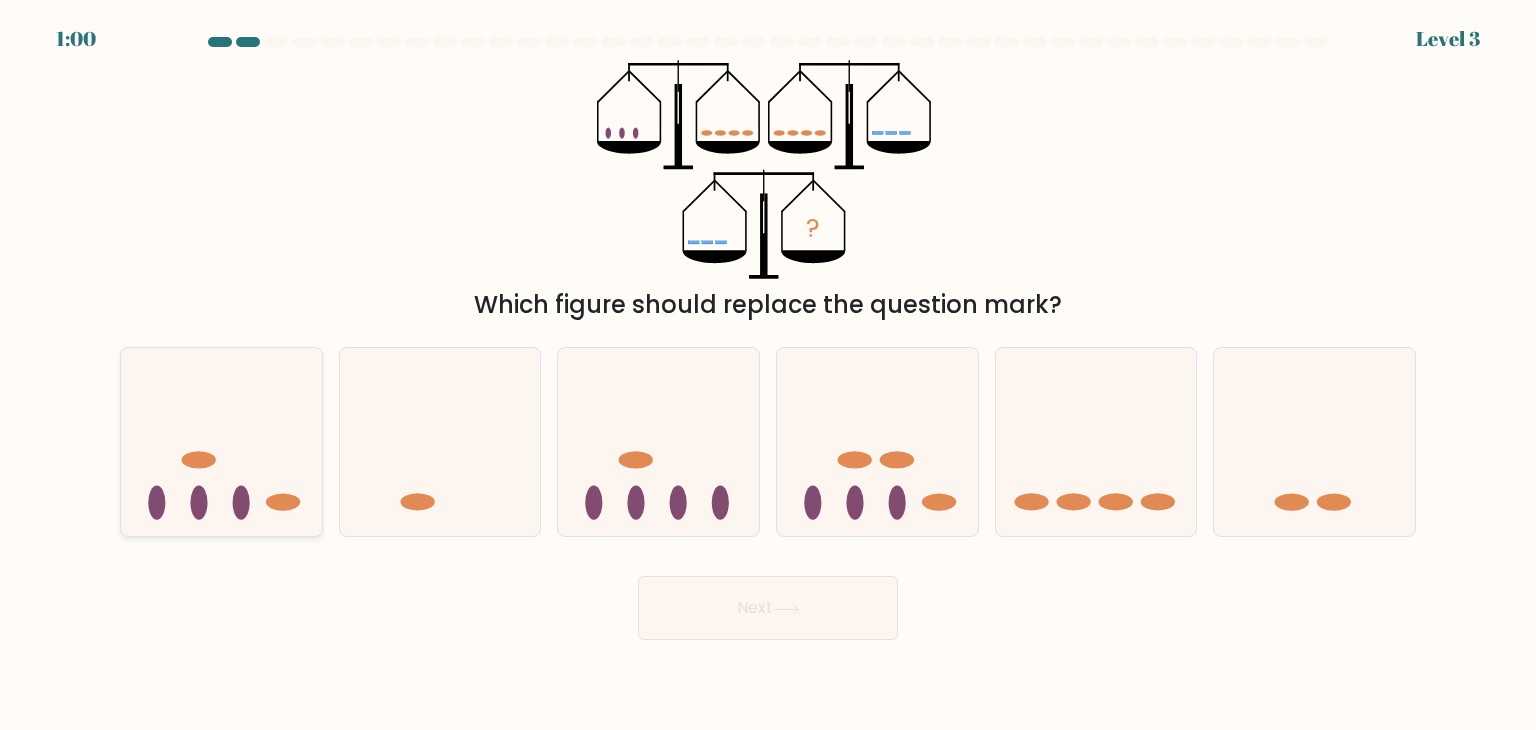 click 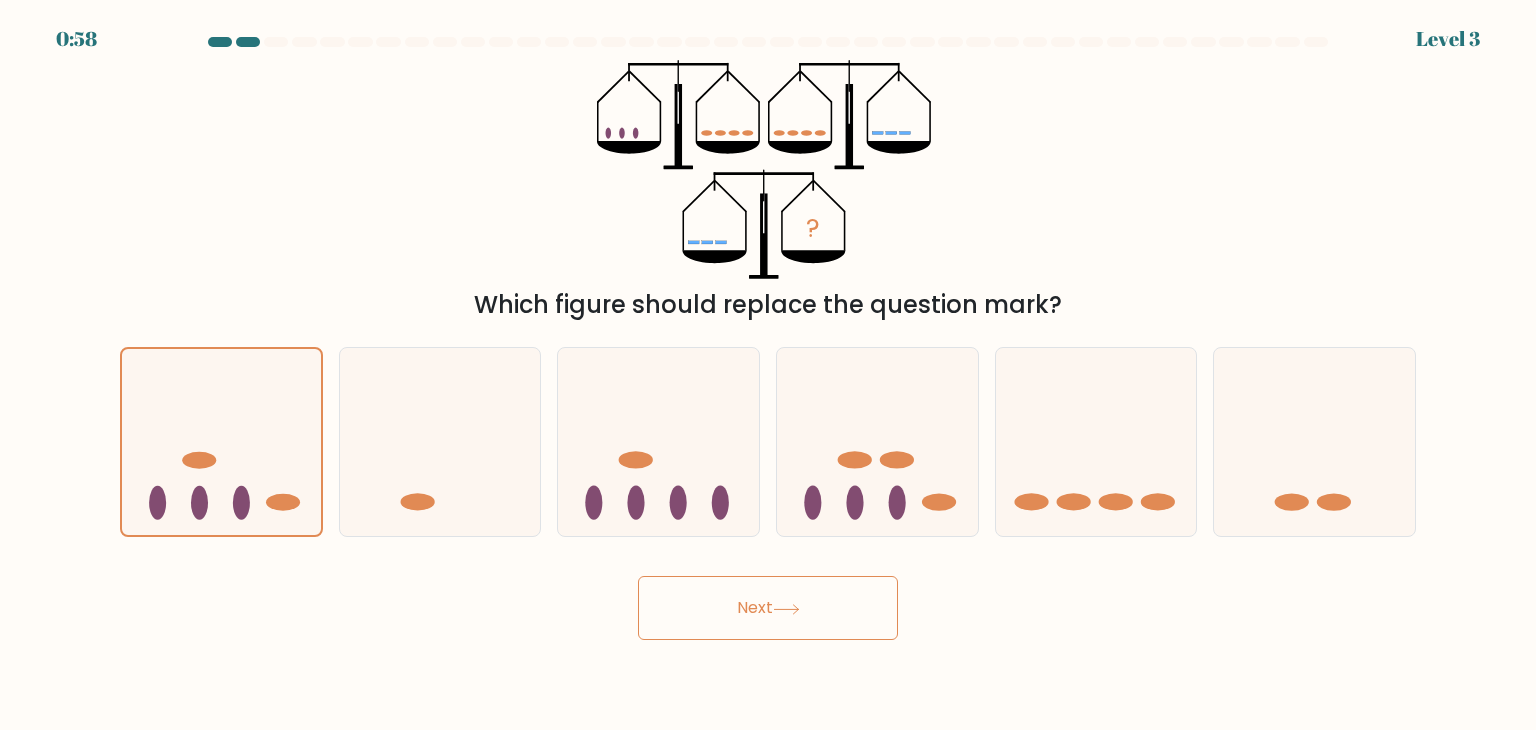 click on "Next" at bounding box center (768, 608) 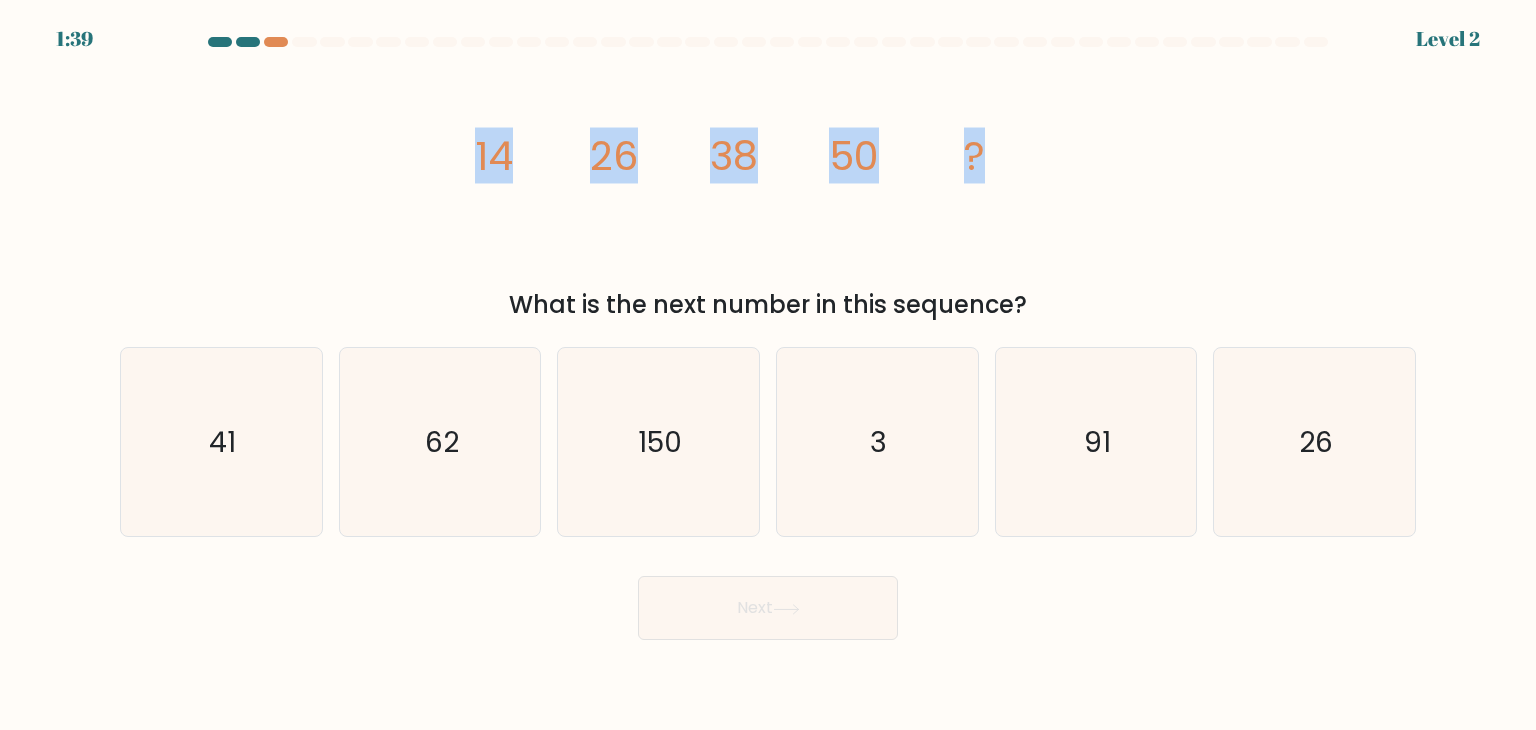 drag, startPoint x: 1105, startPoint y: 164, endPoint x: 424, endPoint y: 170, distance: 681.0264 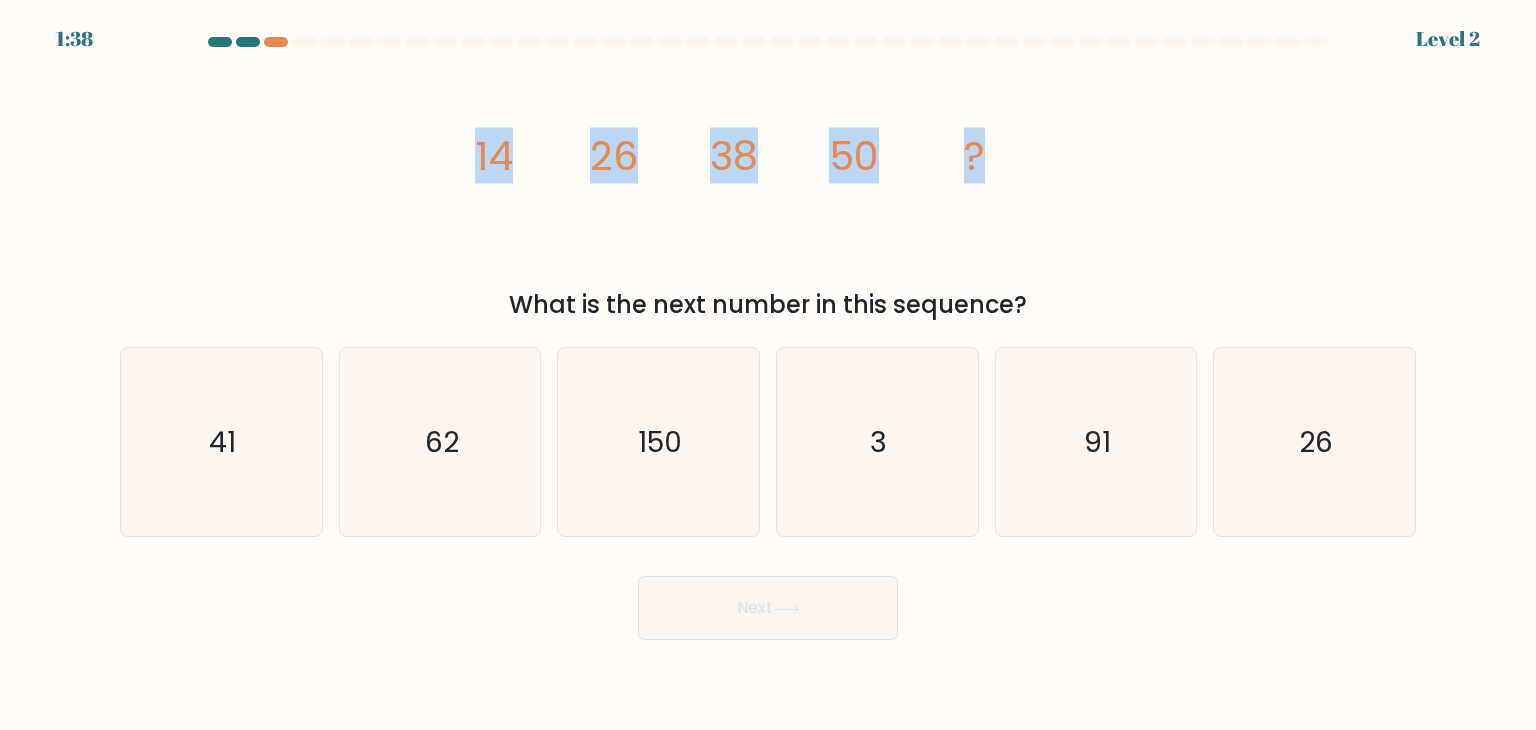 copy on "14
26
38
50
?" 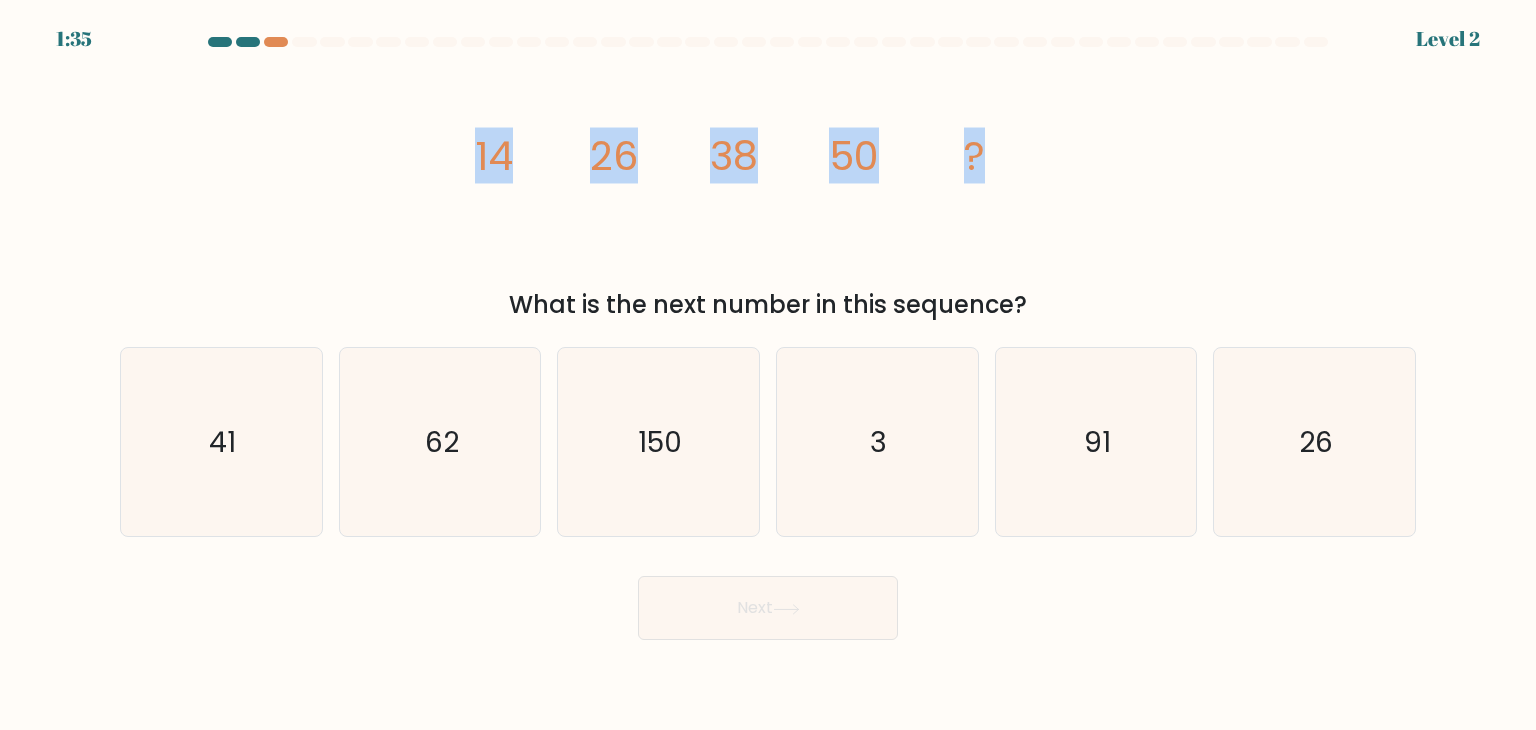 click on "image/svg+xml
14
26
38
50
?
What is the next number in this sequence?" at bounding box center [768, 191] 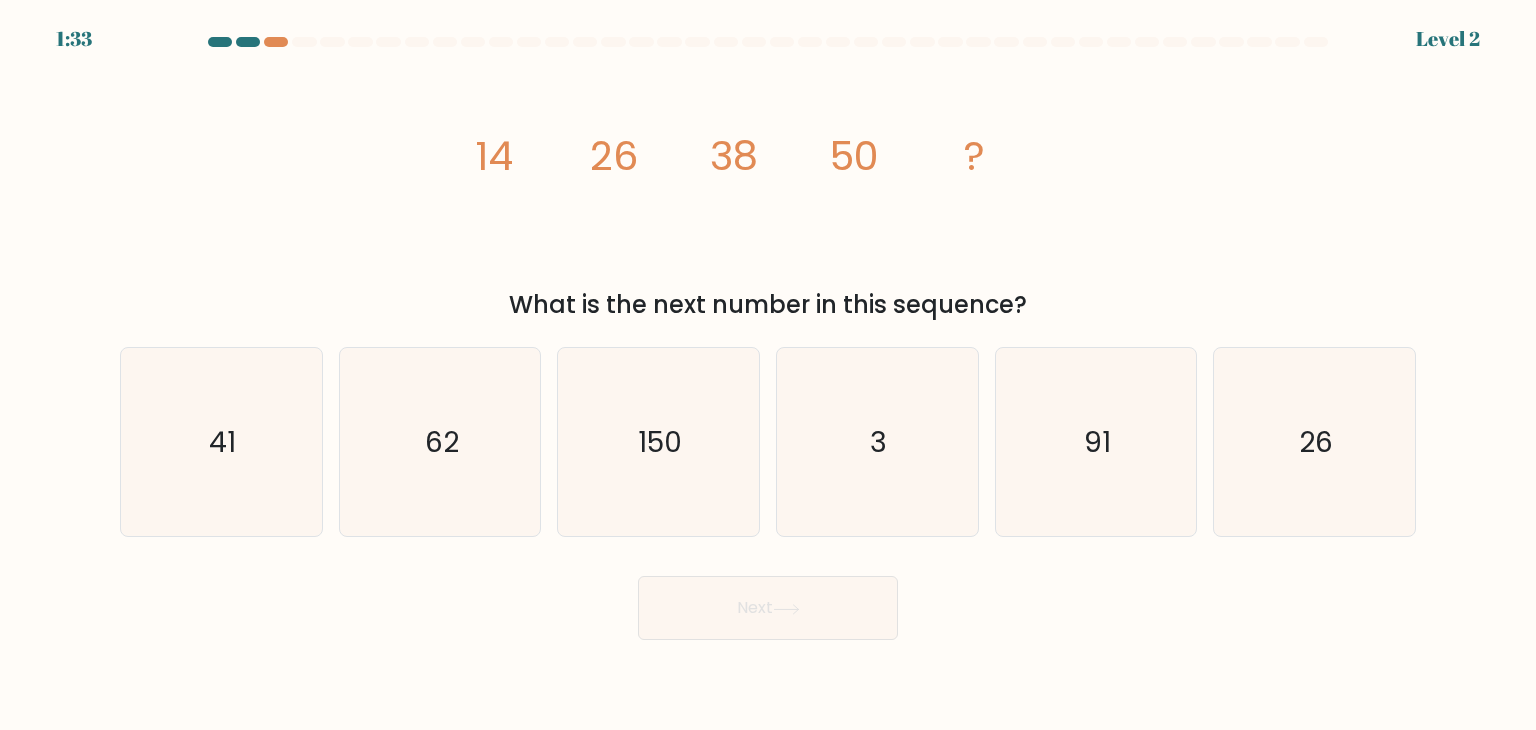 drag, startPoint x: 1065, startPoint y: 309, endPoint x: 511, endPoint y: 294, distance: 554.203 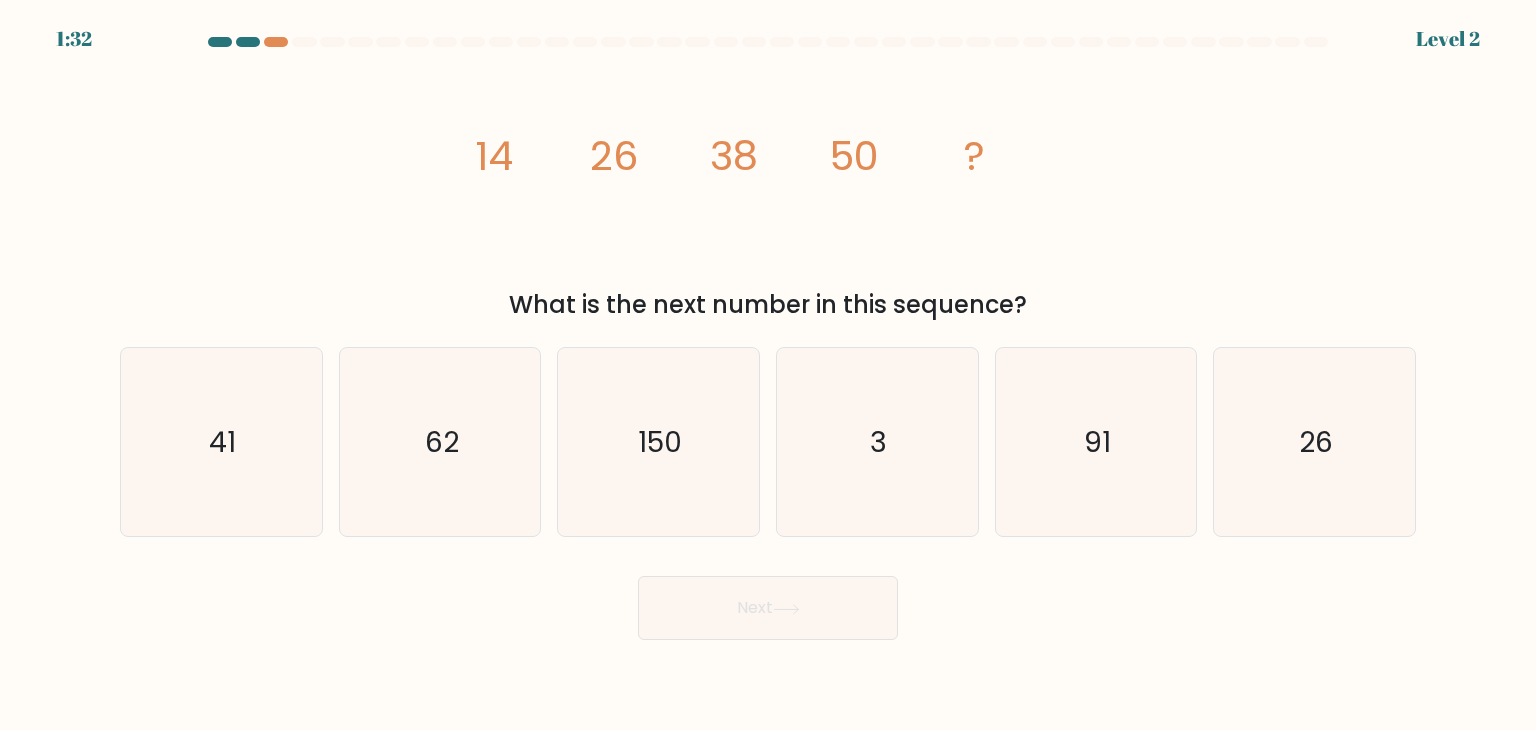 copy on "What is the next number in this sequence?" 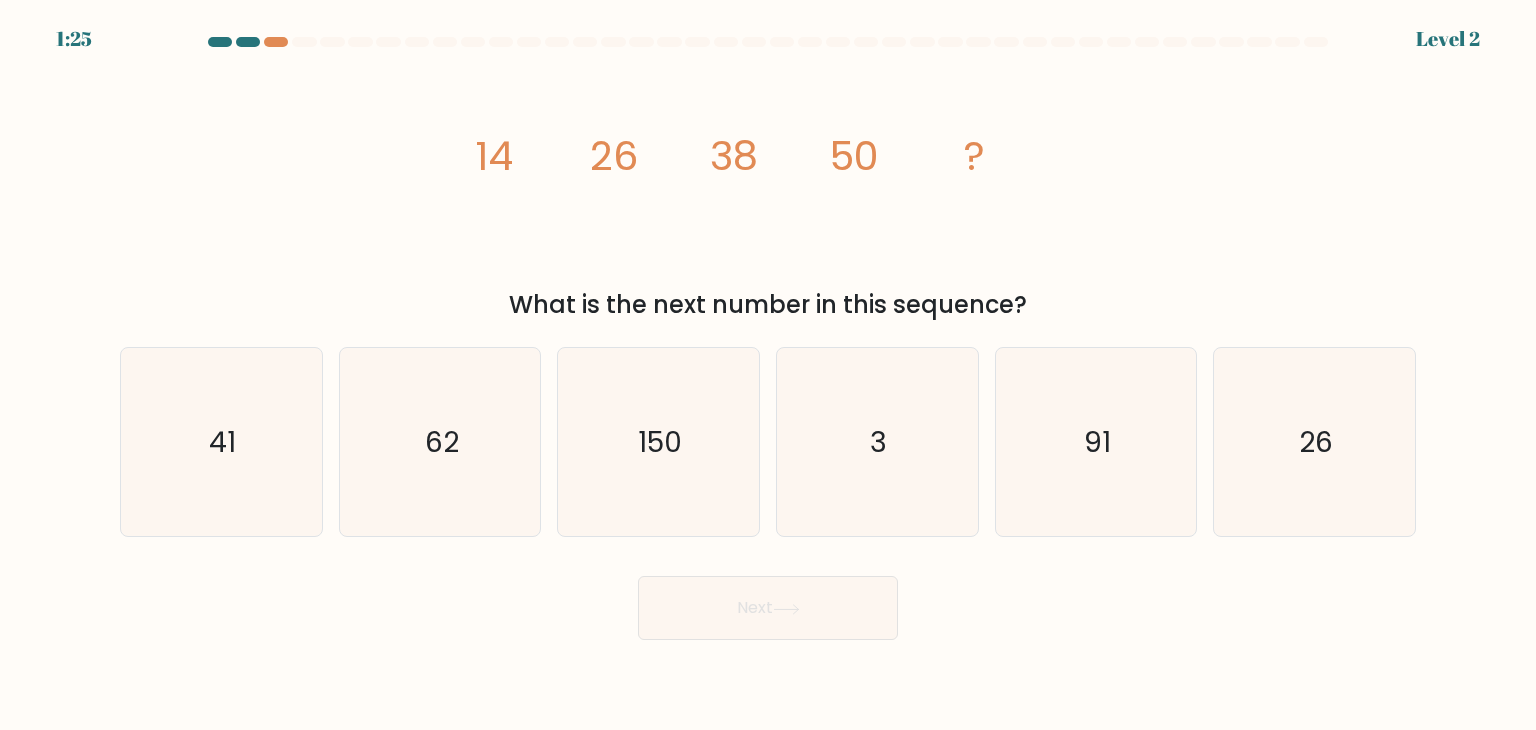 click on "image/svg+xml
14
26
38
50
?
What is the next number in this sequence?" at bounding box center (768, 191) 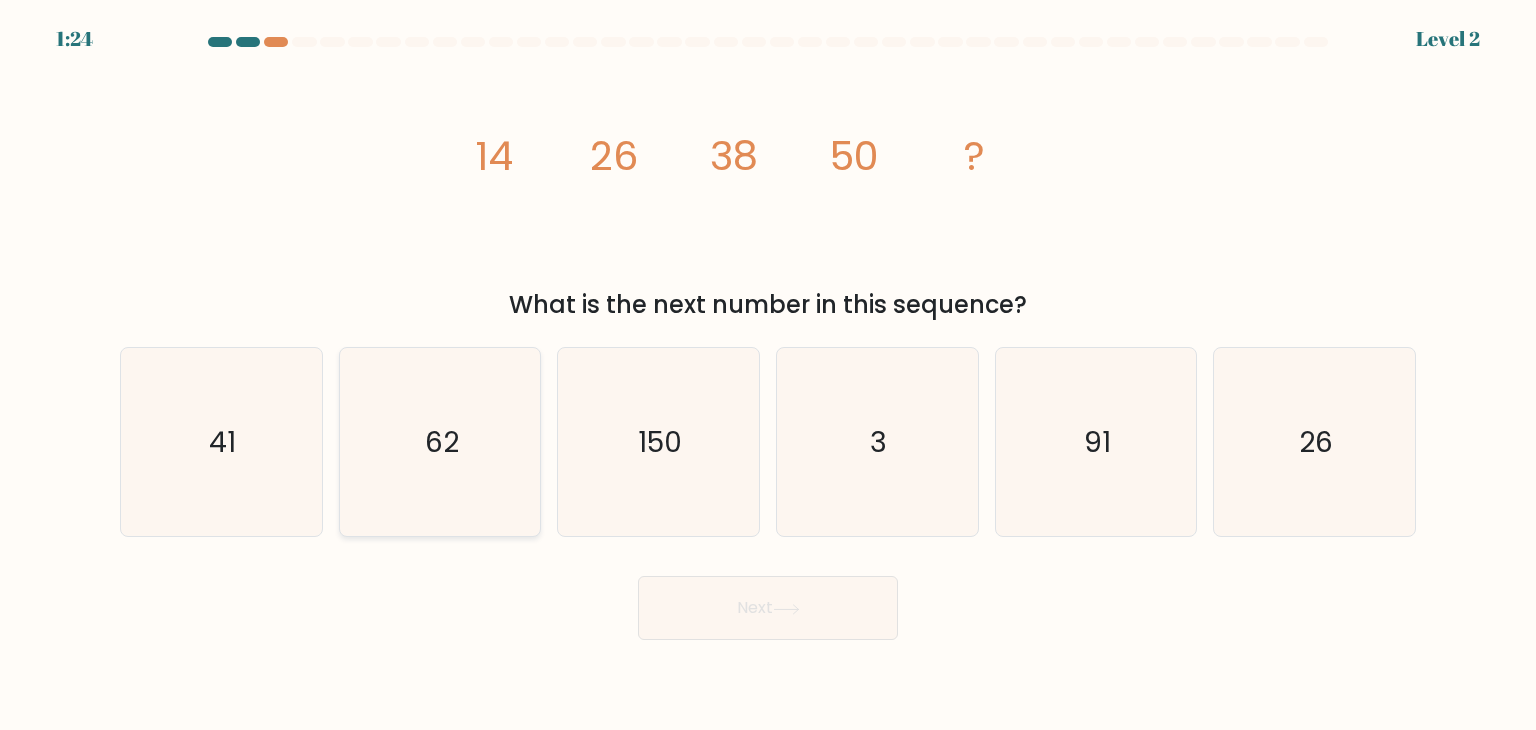 click on "62" 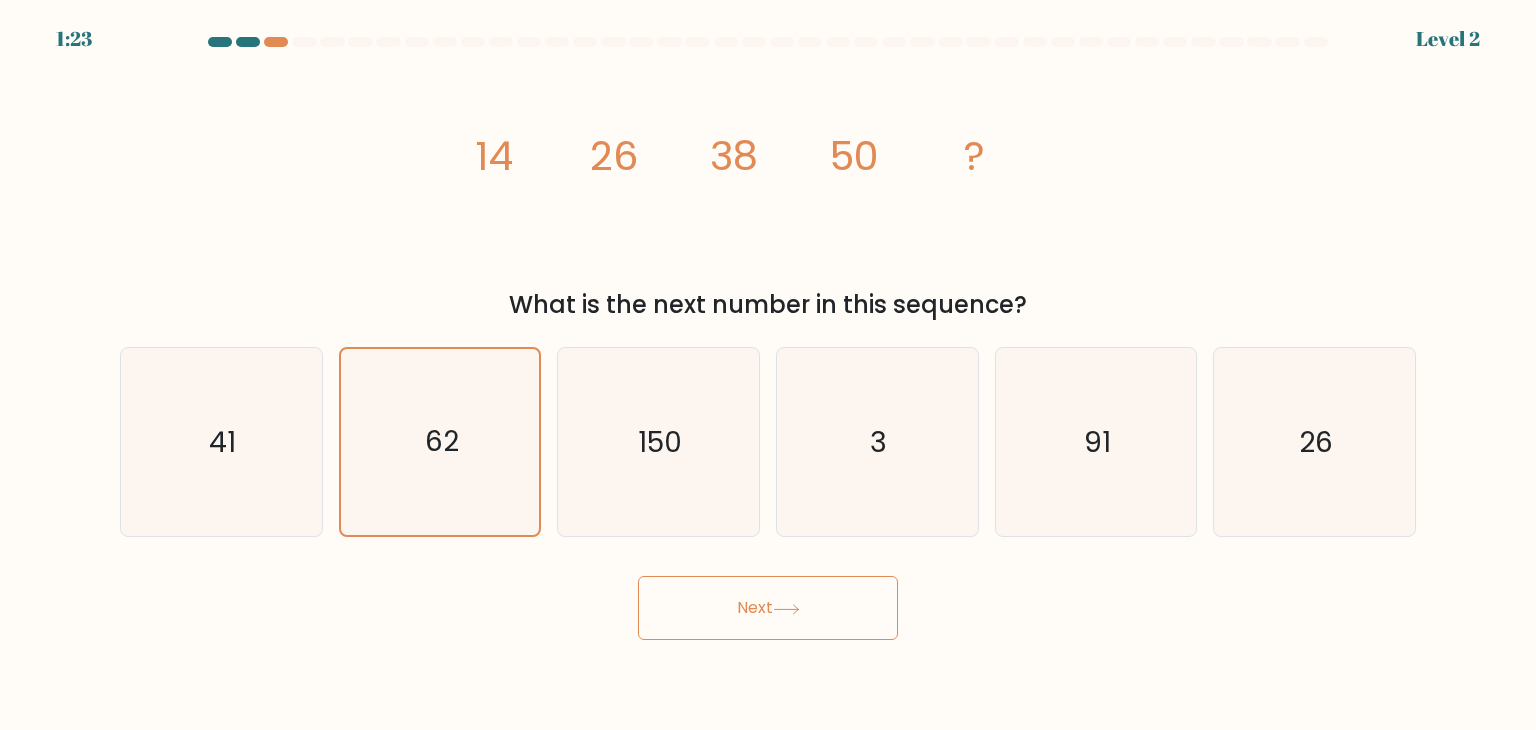 click on "Next" at bounding box center [768, 608] 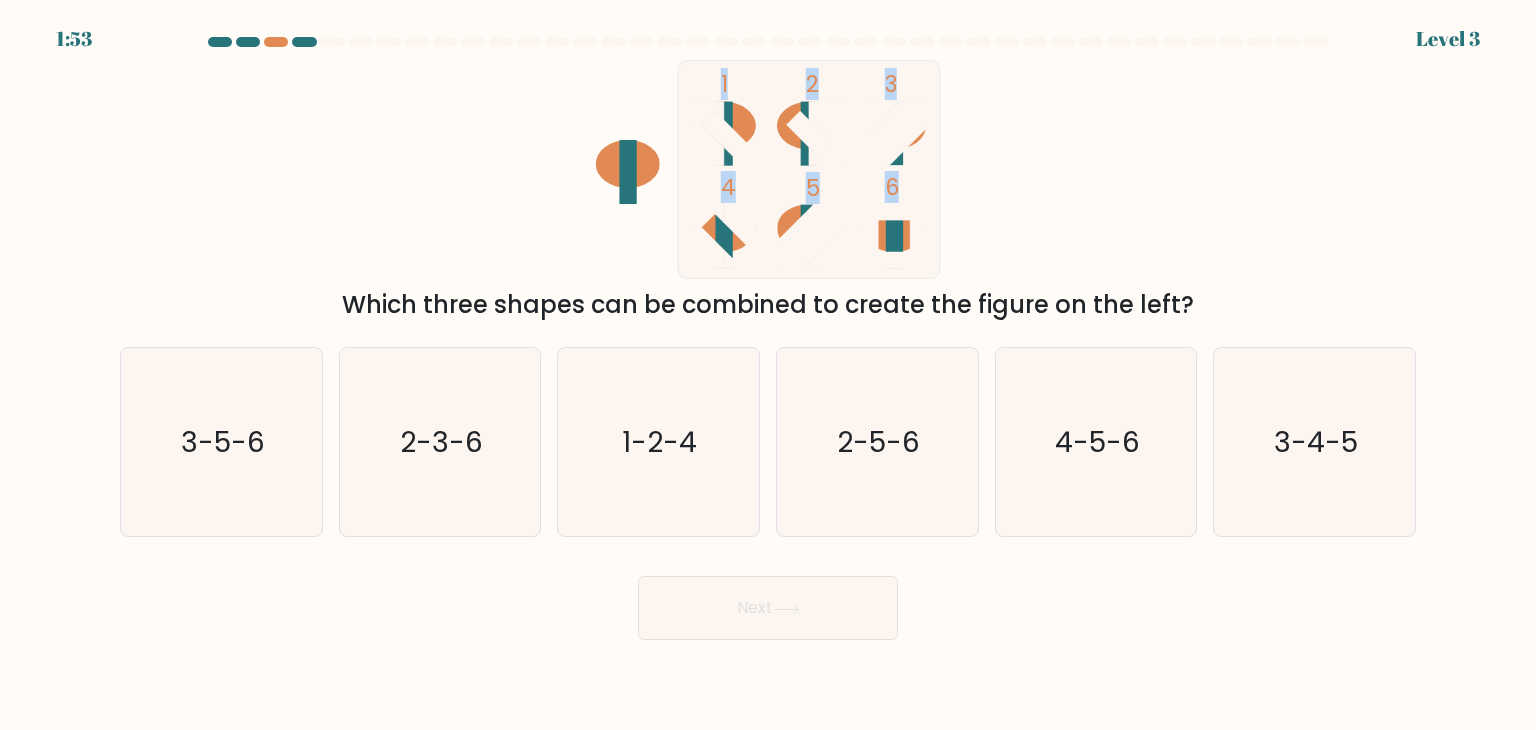 drag, startPoint x: 551, startPoint y: 134, endPoint x: 1173, endPoint y: 182, distance: 623.84937 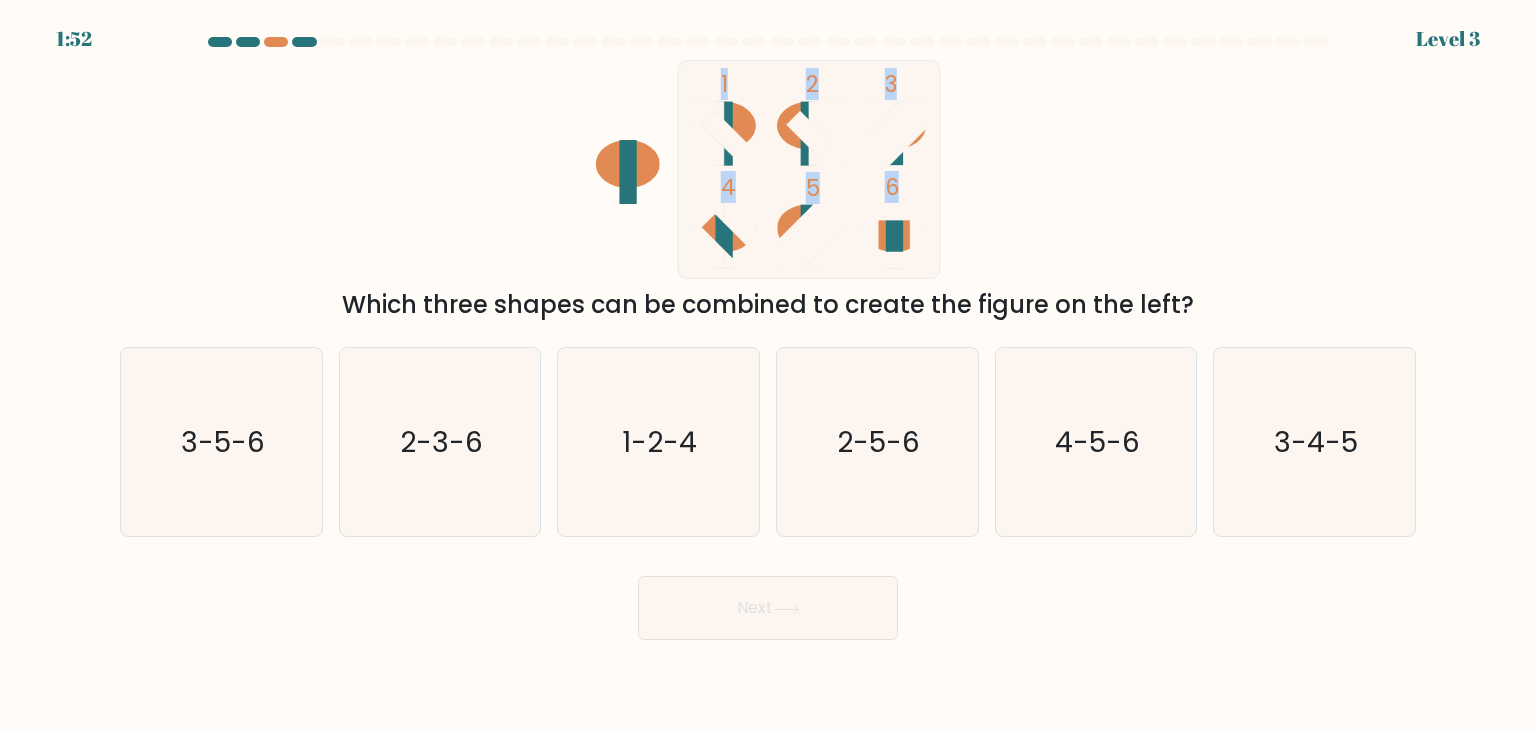 click on "1
2
3
4
5
6
Which three shapes can be combined to create the figure on the left?" at bounding box center (768, 191) 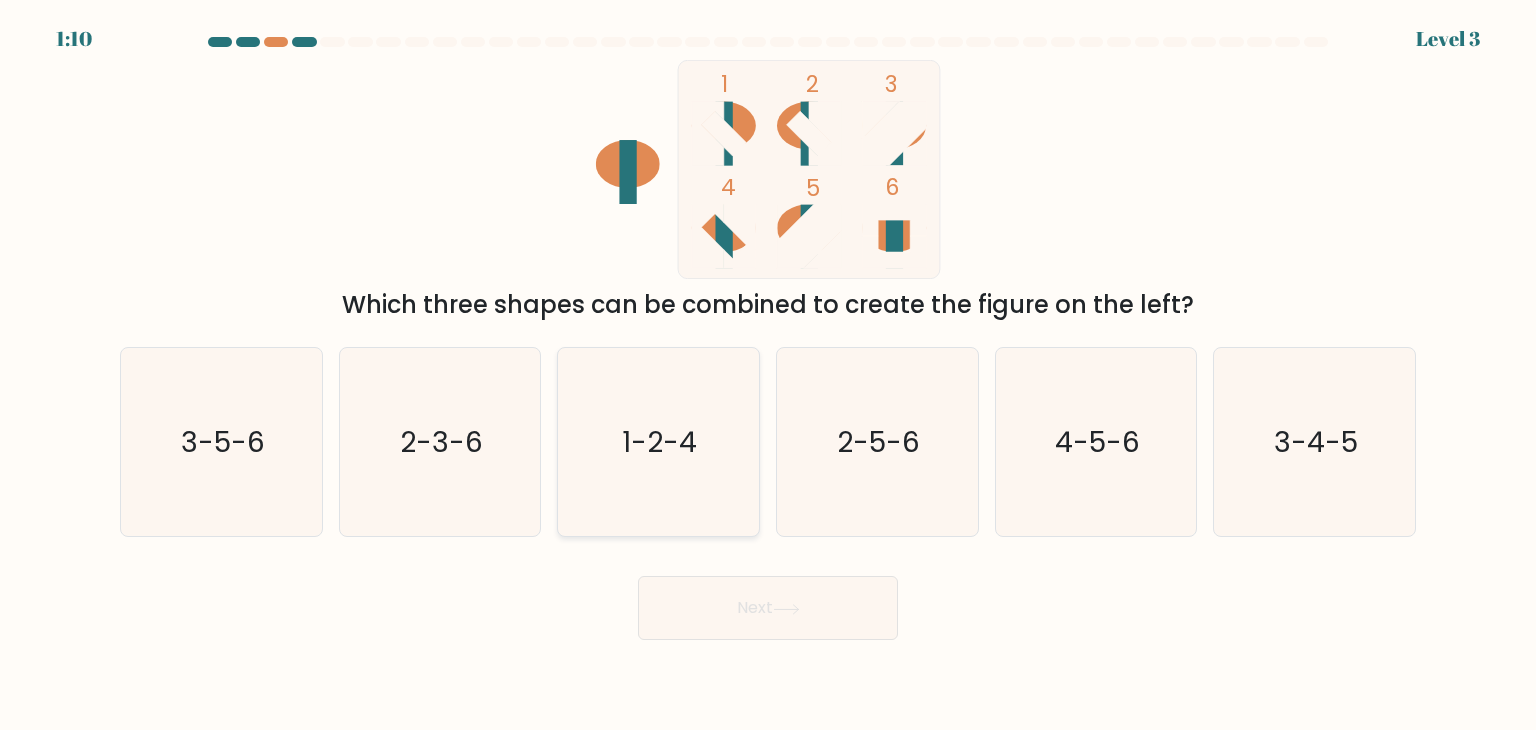click on "1-2-4" 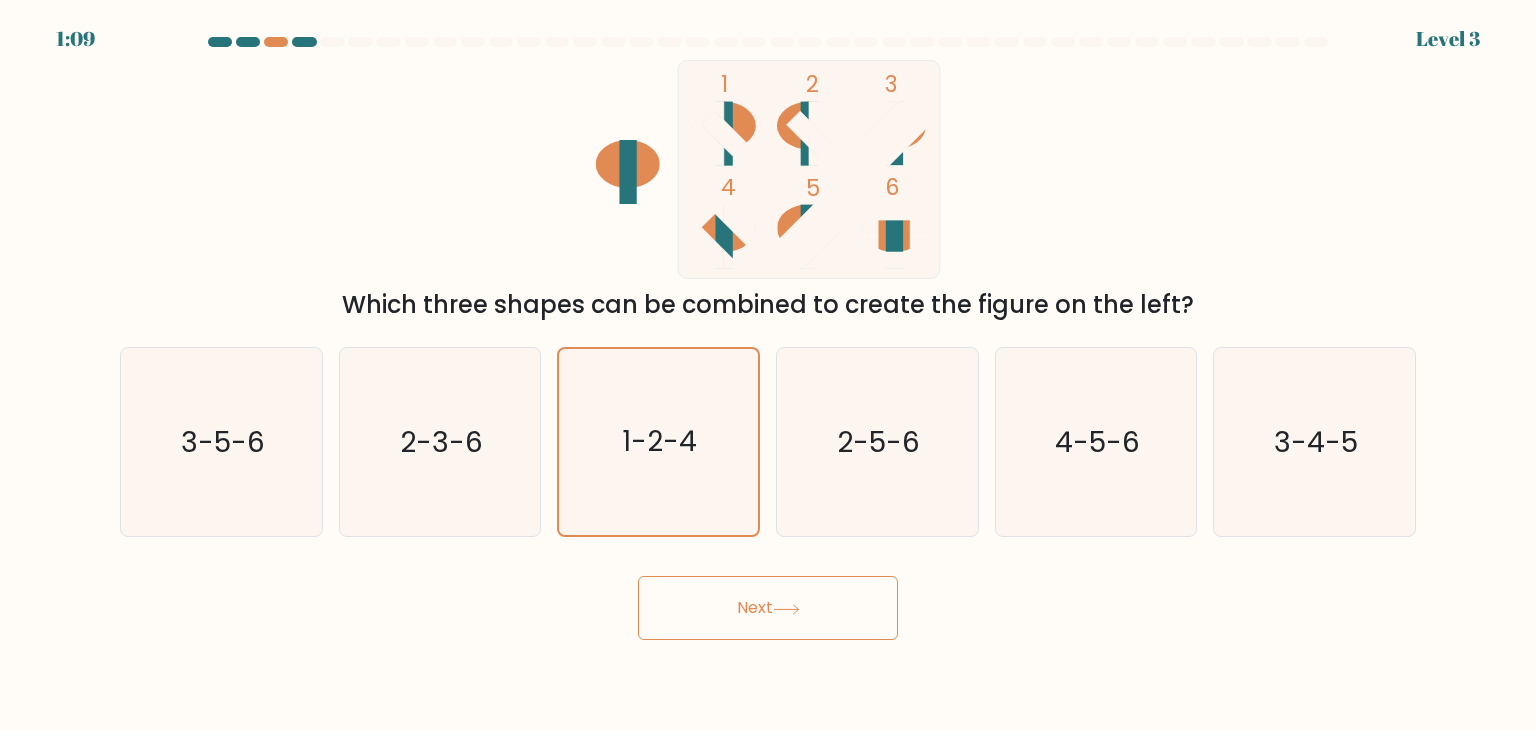 click on "Next" at bounding box center [768, 608] 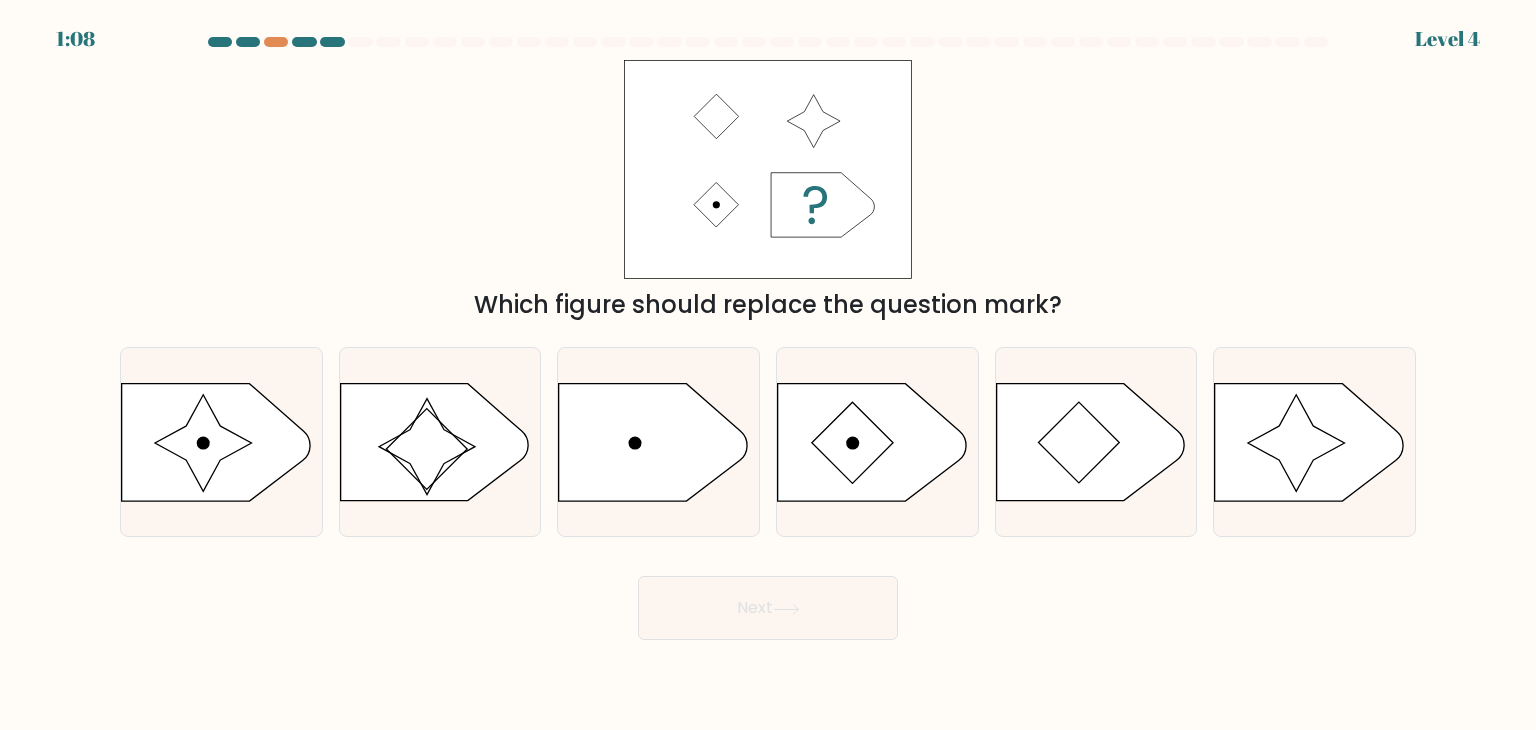 click on "Next" at bounding box center [768, 608] 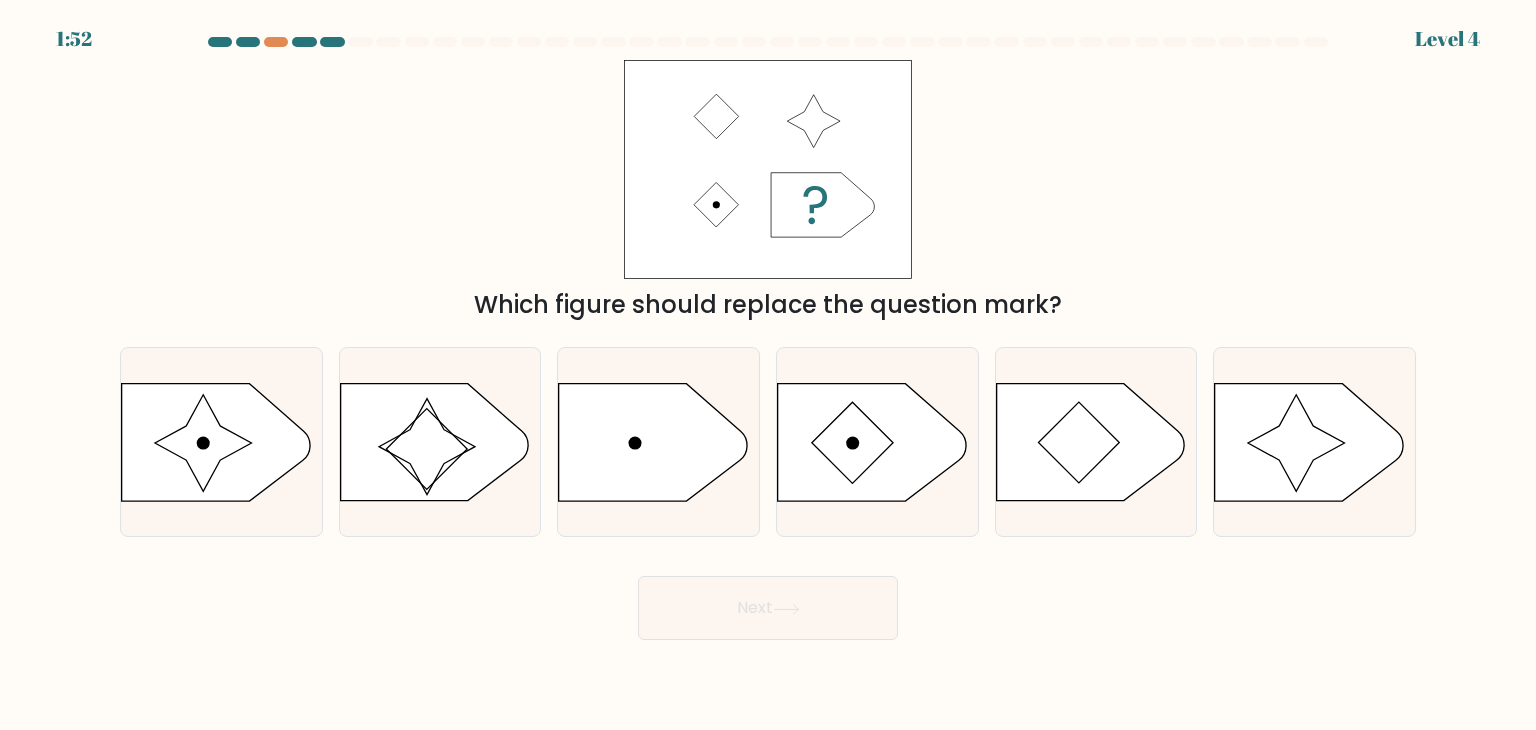 click on "Which figure should replace the question mark?" at bounding box center (768, 191) 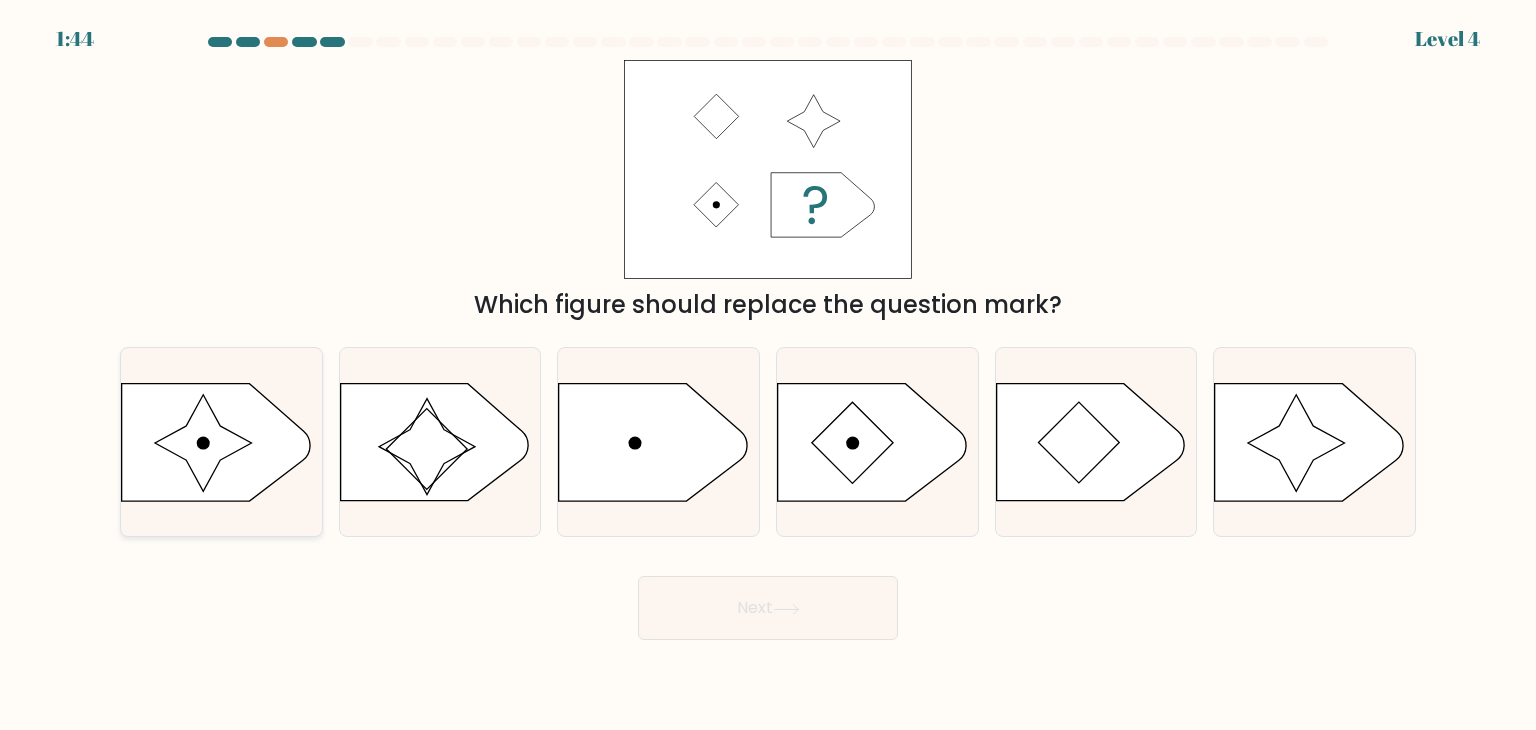 click 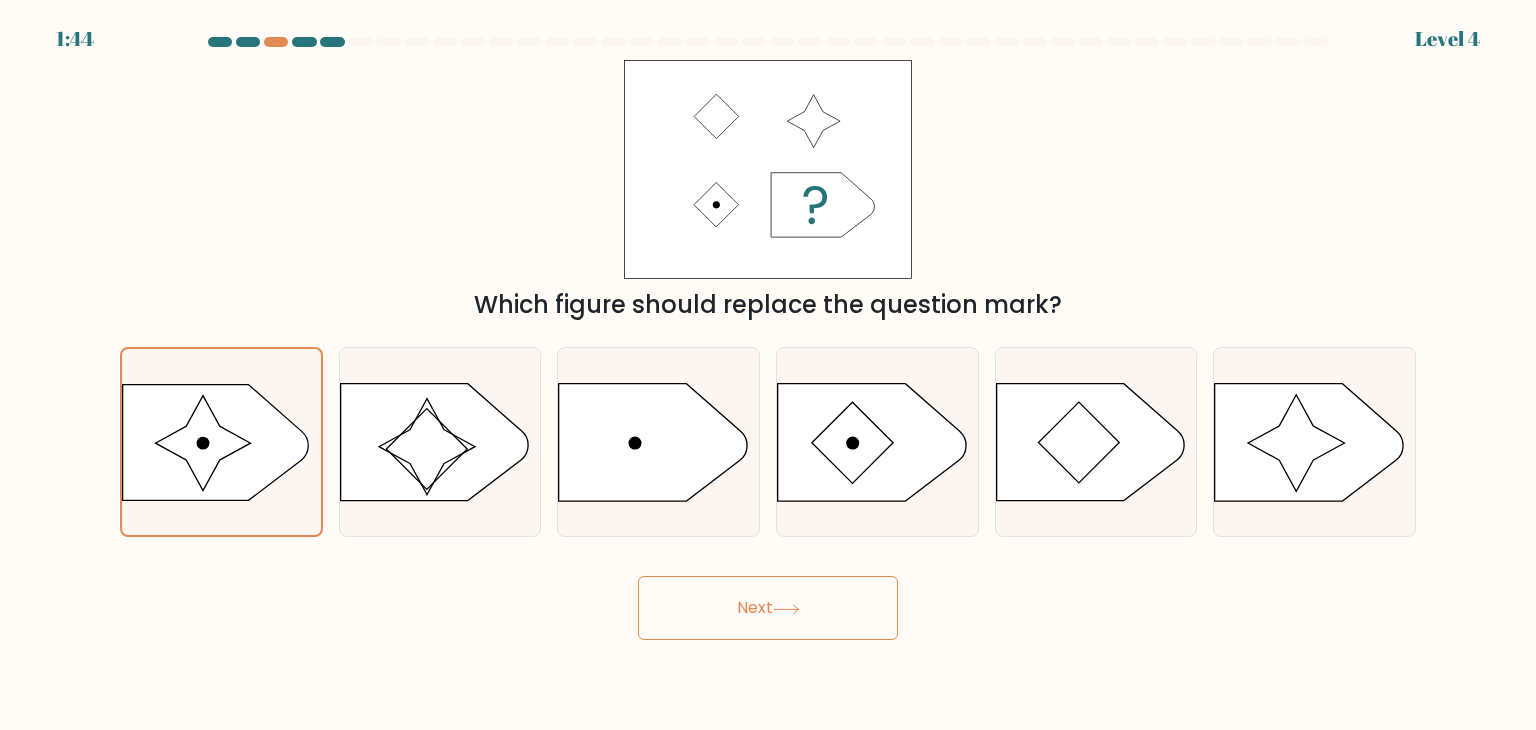 click on "Next" at bounding box center (768, 608) 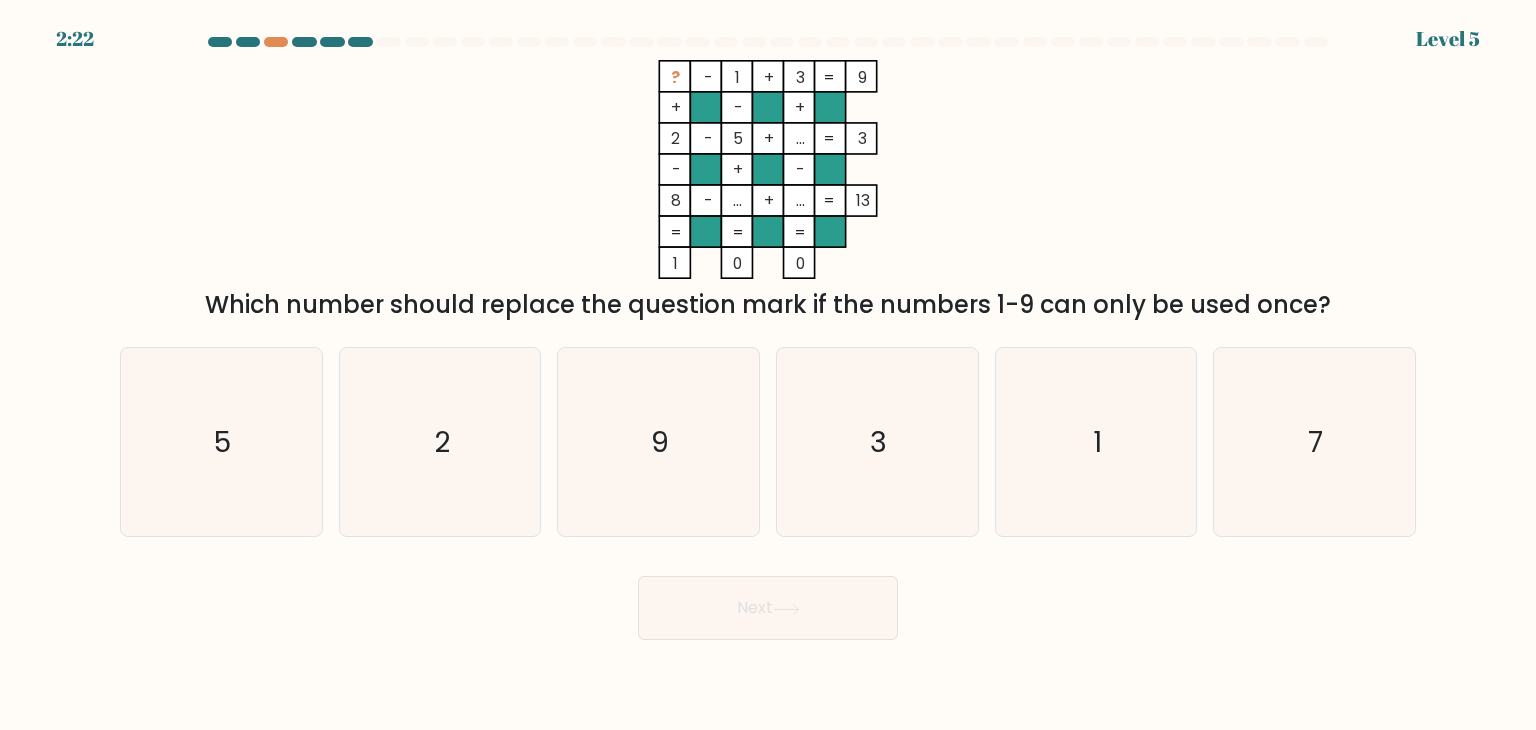 drag, startPoint x: 1395, startPoint y: 254, endPoint x: 735, endPoint y: 292, distance: 661.093 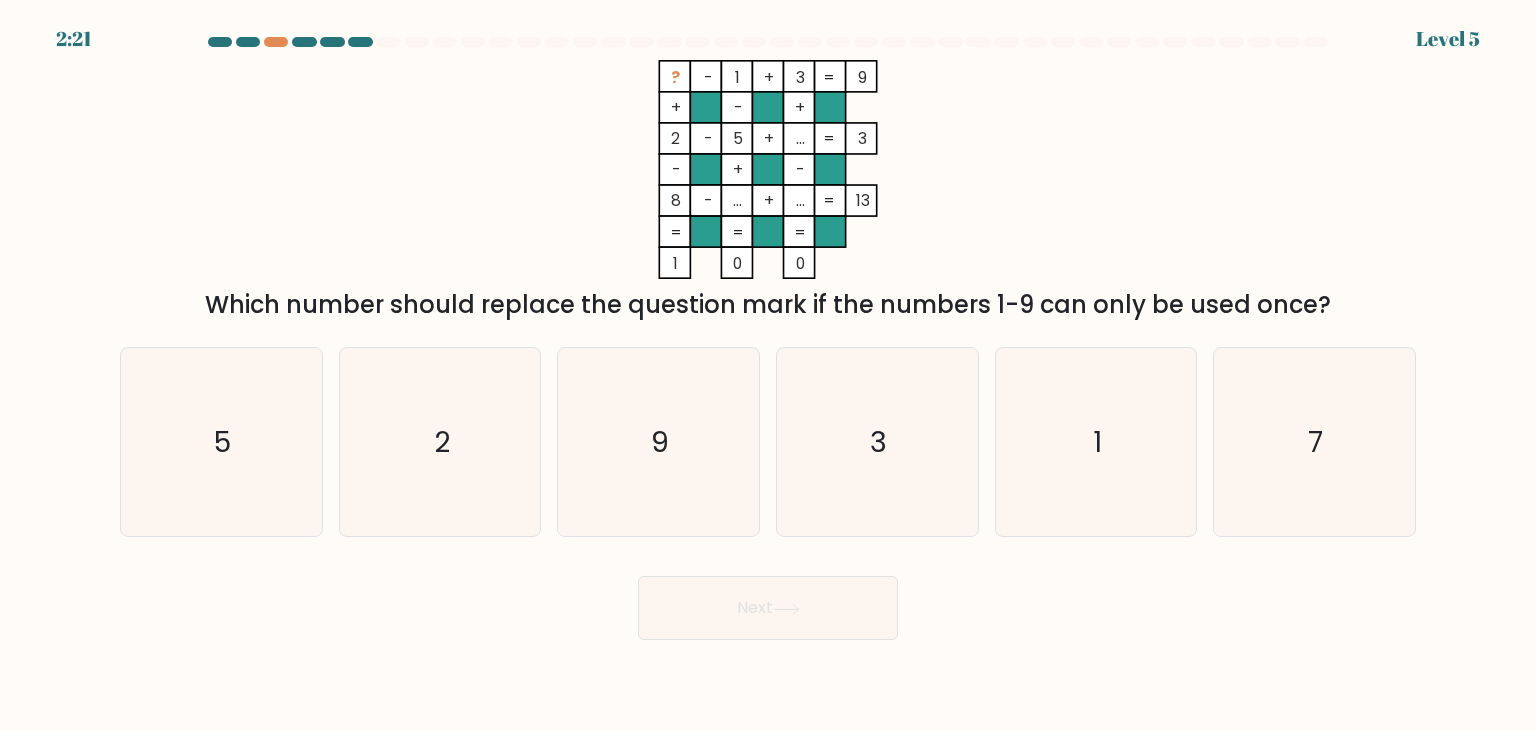 click on "?    -    1    +    3    9    +    -    +    2    -    5    +    ...    3    -    +    -    8    -    ...    +    ...    =   13    =   =   =   =   1    0    0    =" 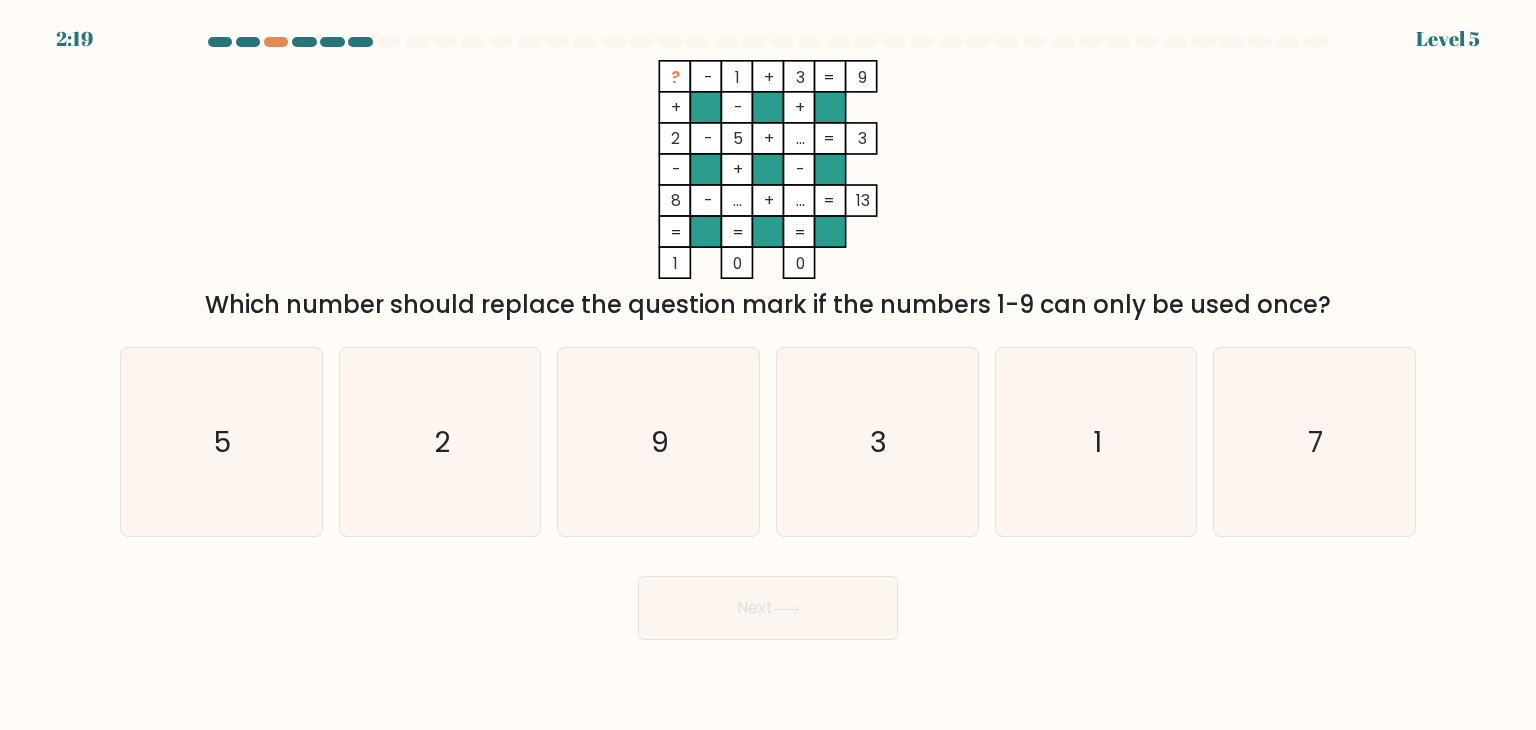 drag, startPoint x: 648, startPoint y: 77, endPoint x: 1345, endPoint y: 297, distance: 730.896 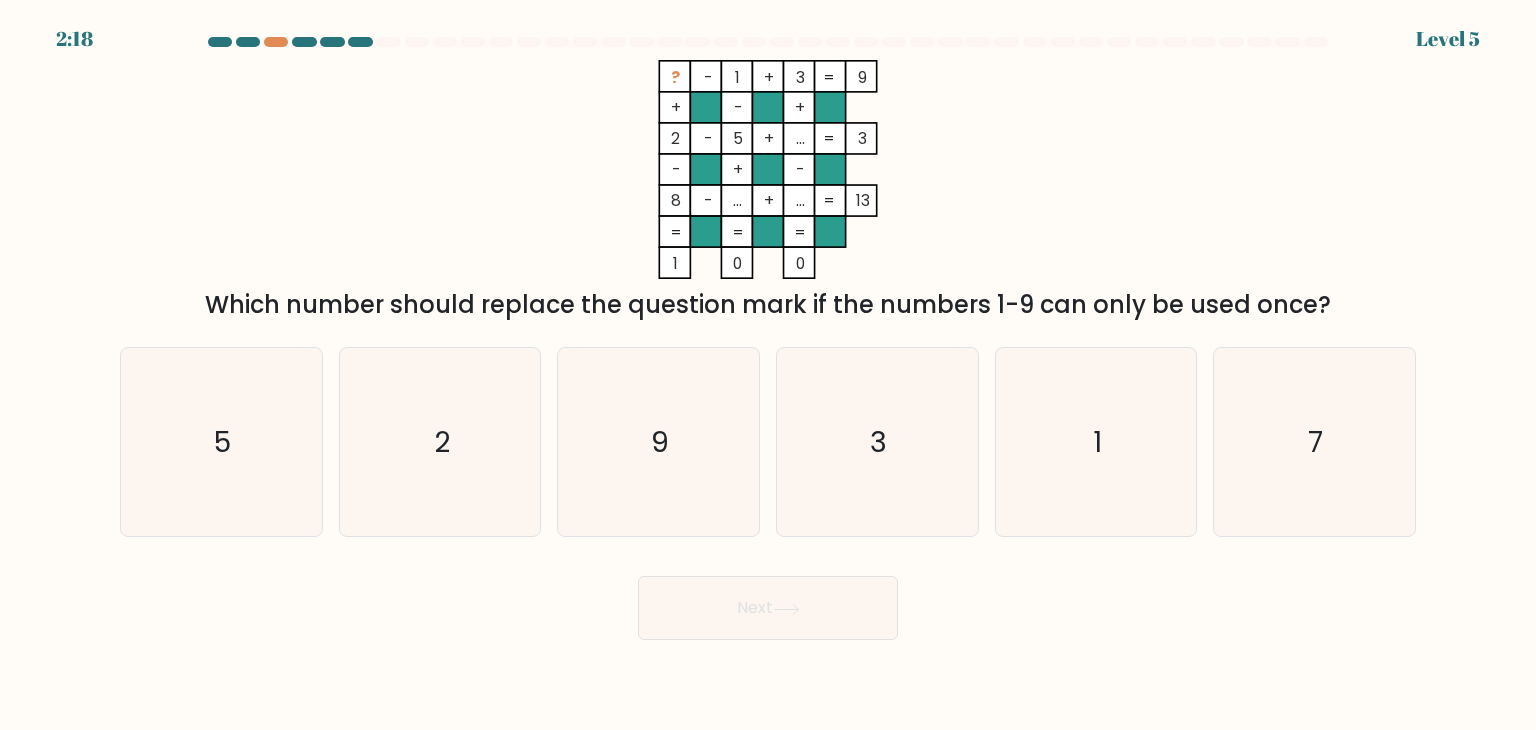 copy on "?    -    1    +    3    9    +    -    +    2    -    5    +    ...    3    -    +    -    8    -    ...    +    ...    =   13    =   =   =   =   1    0    0    =
Which number should replace the question mark if the numbers 1-9 can only be used once?" 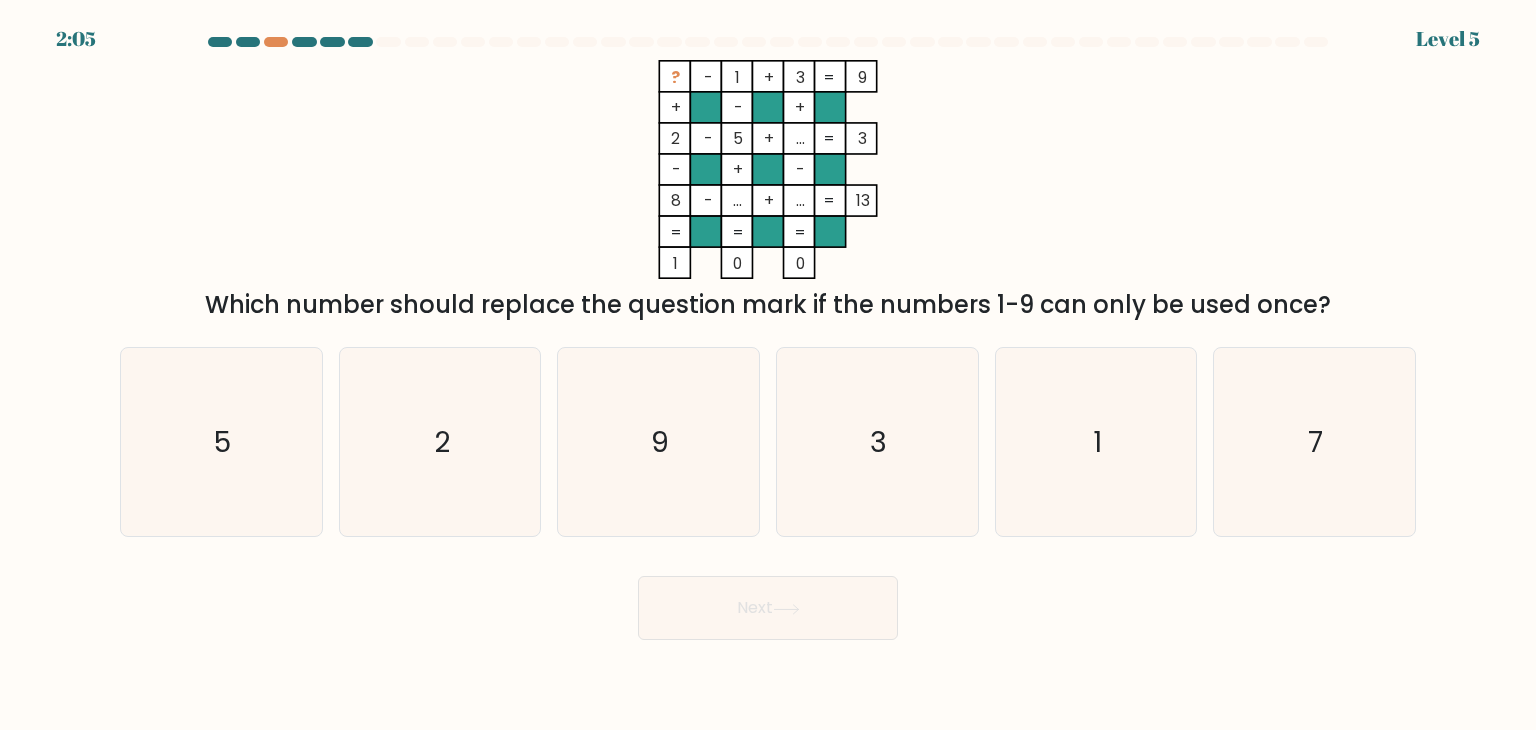 click at bounding box center [768, 338] 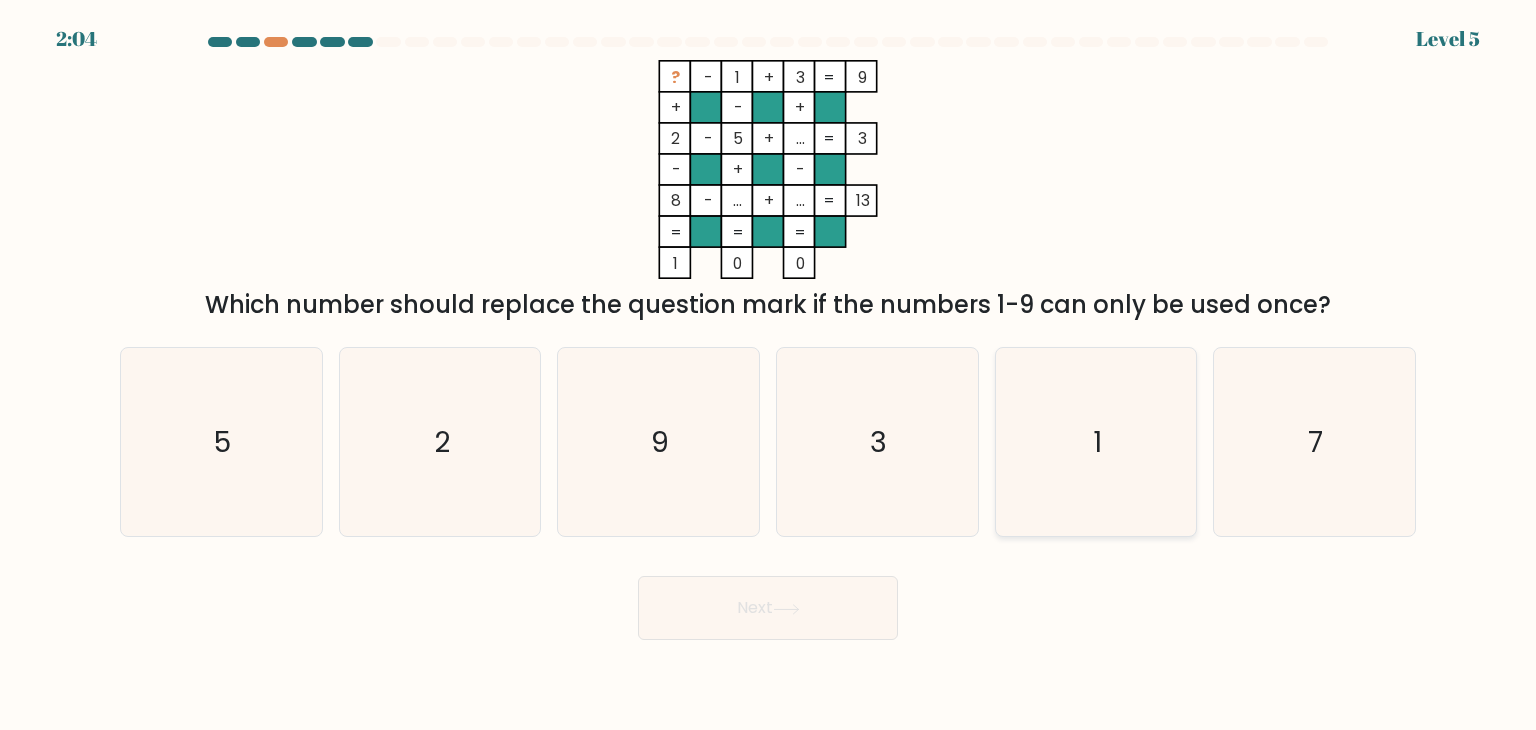 click on "1" 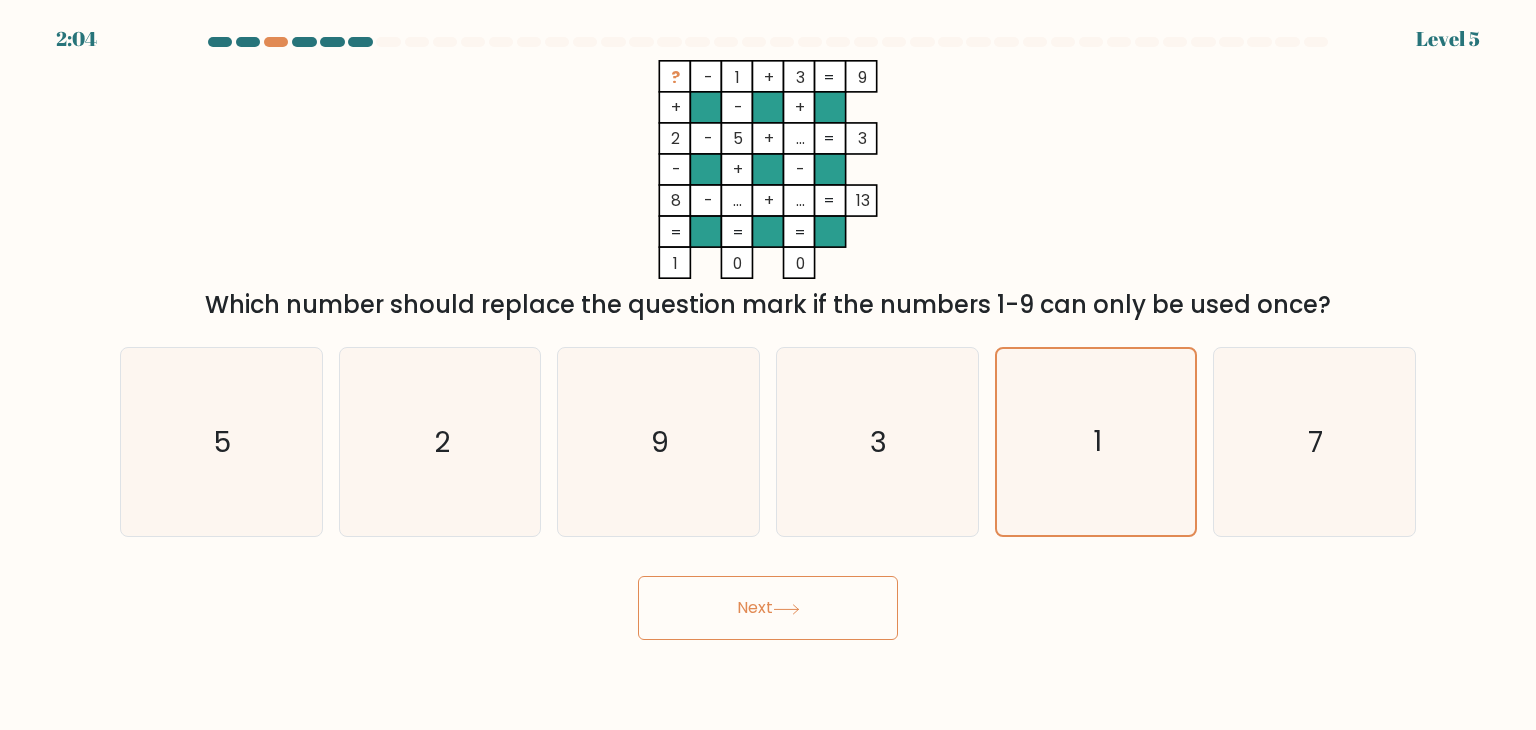 click on "Next" at bounding box center [768, 608] 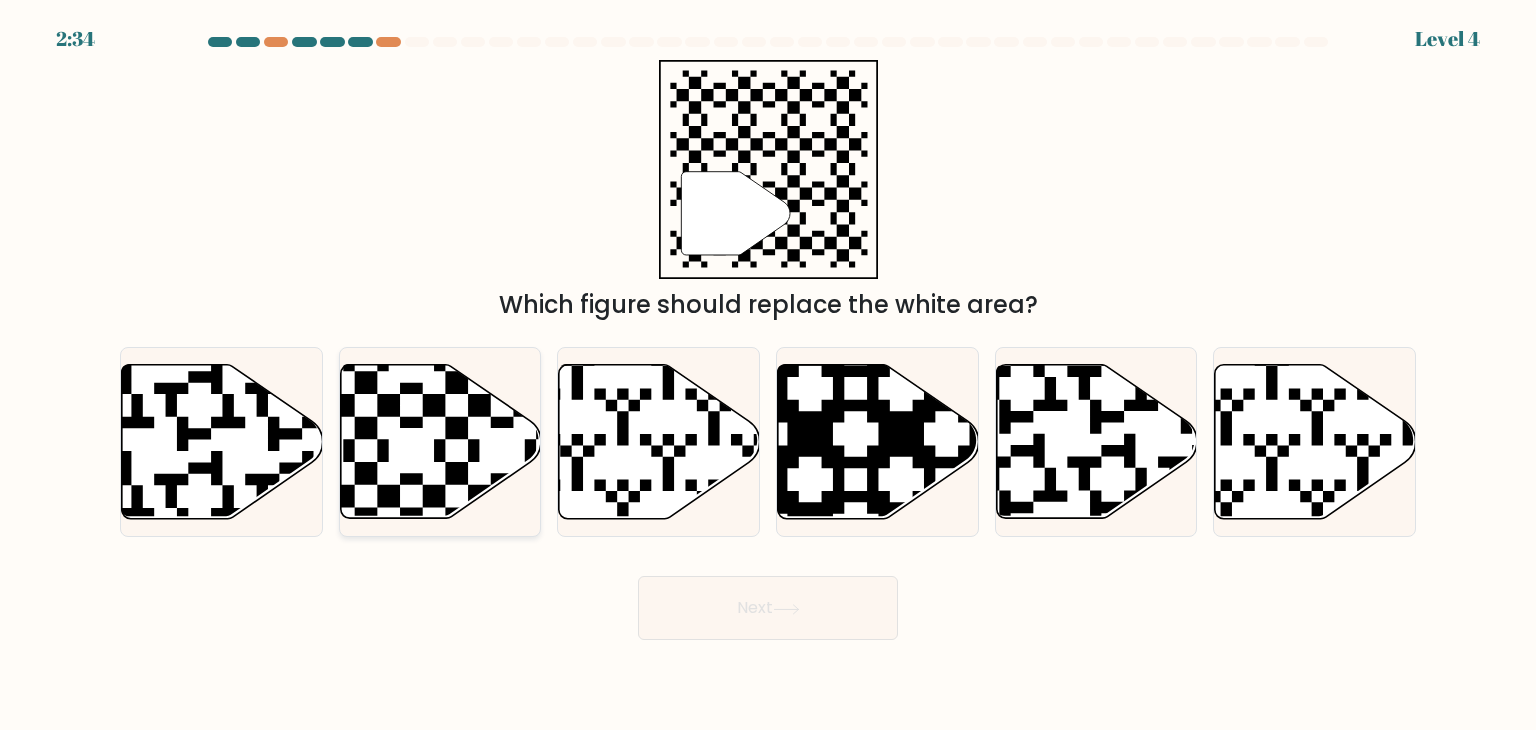 click 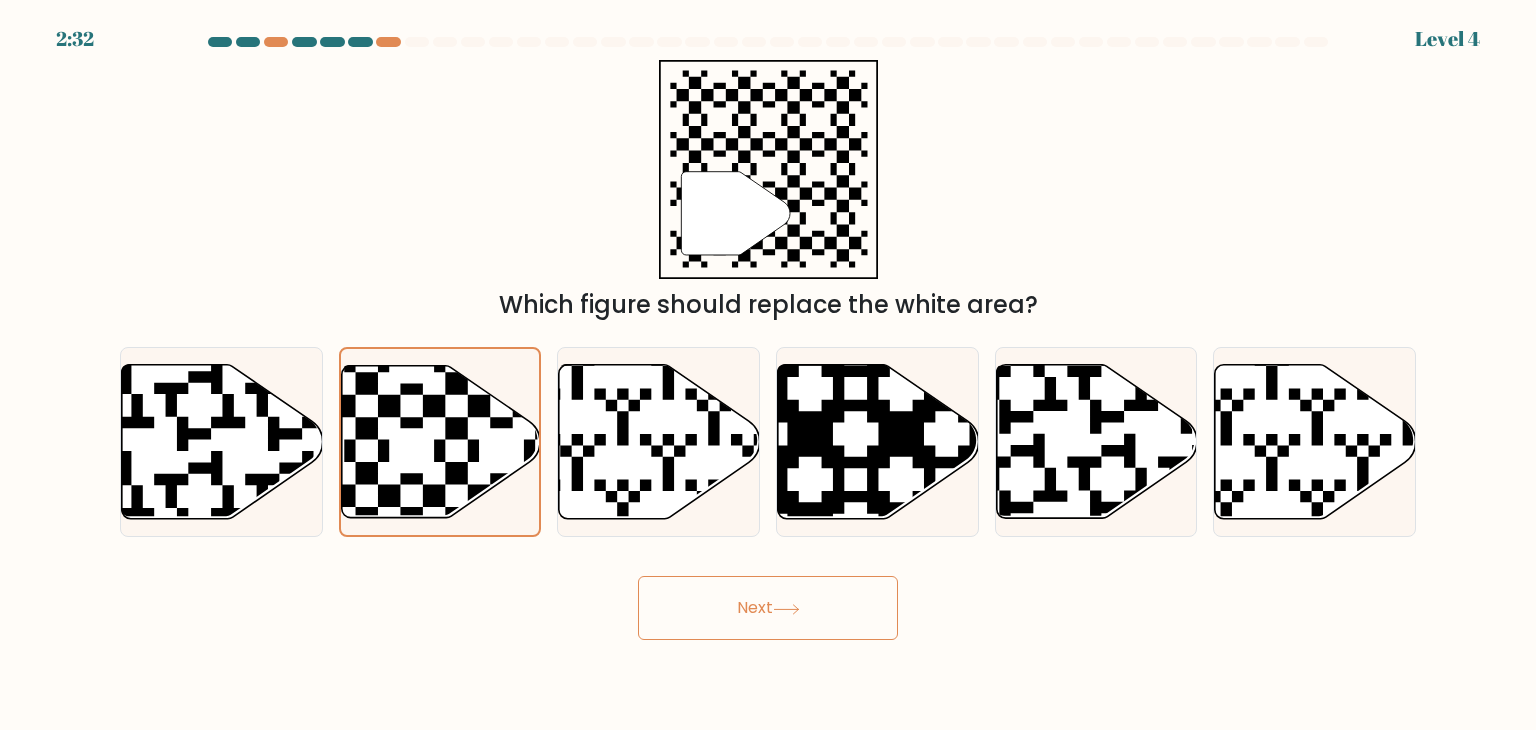click on "Next" at bounding box center (768, 608) 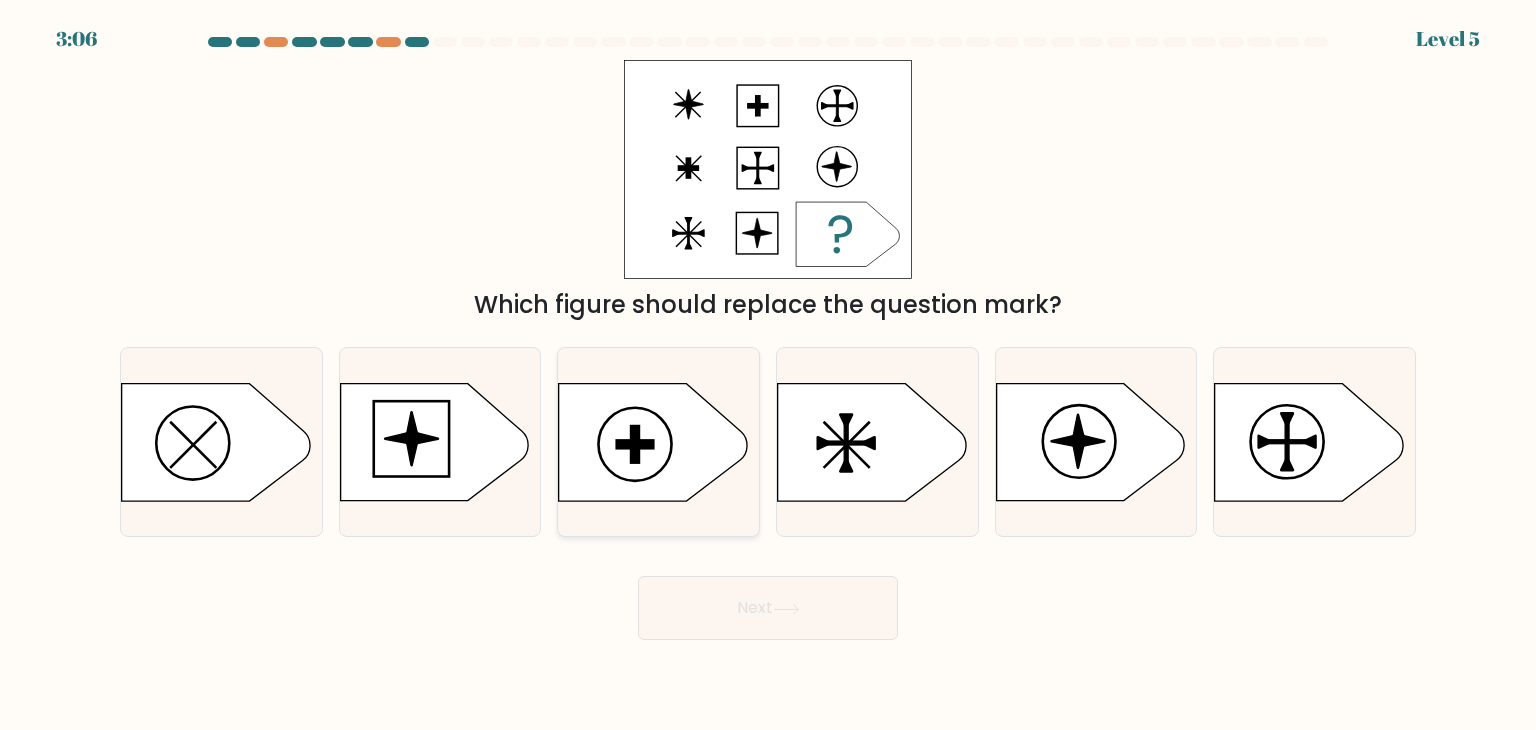 click 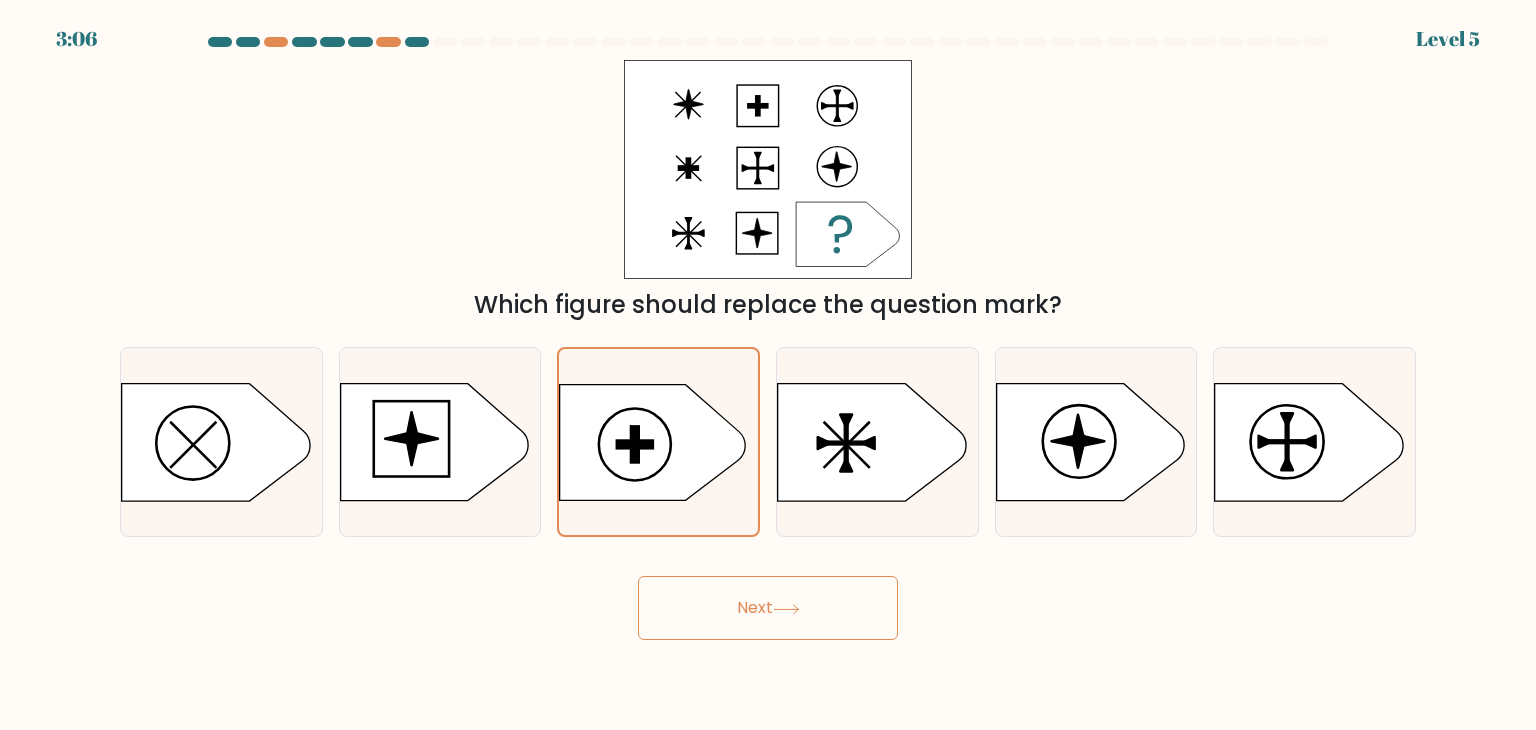 click on "Next" at bounding box center [768, 608] 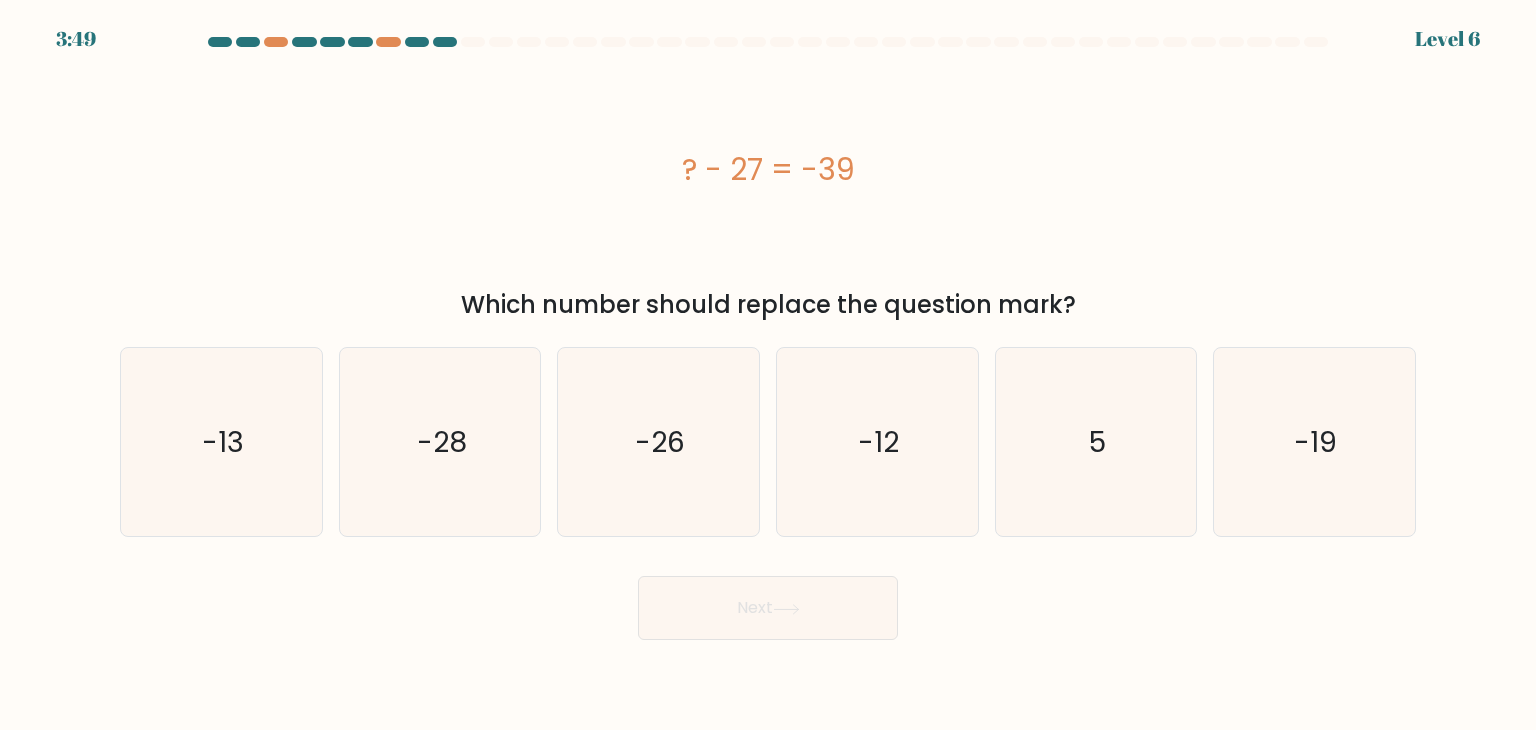 drag, startPoint x: 626, startPoint y: 147, endPoint x: 935, endPoint y: 141, distance: 309.05826 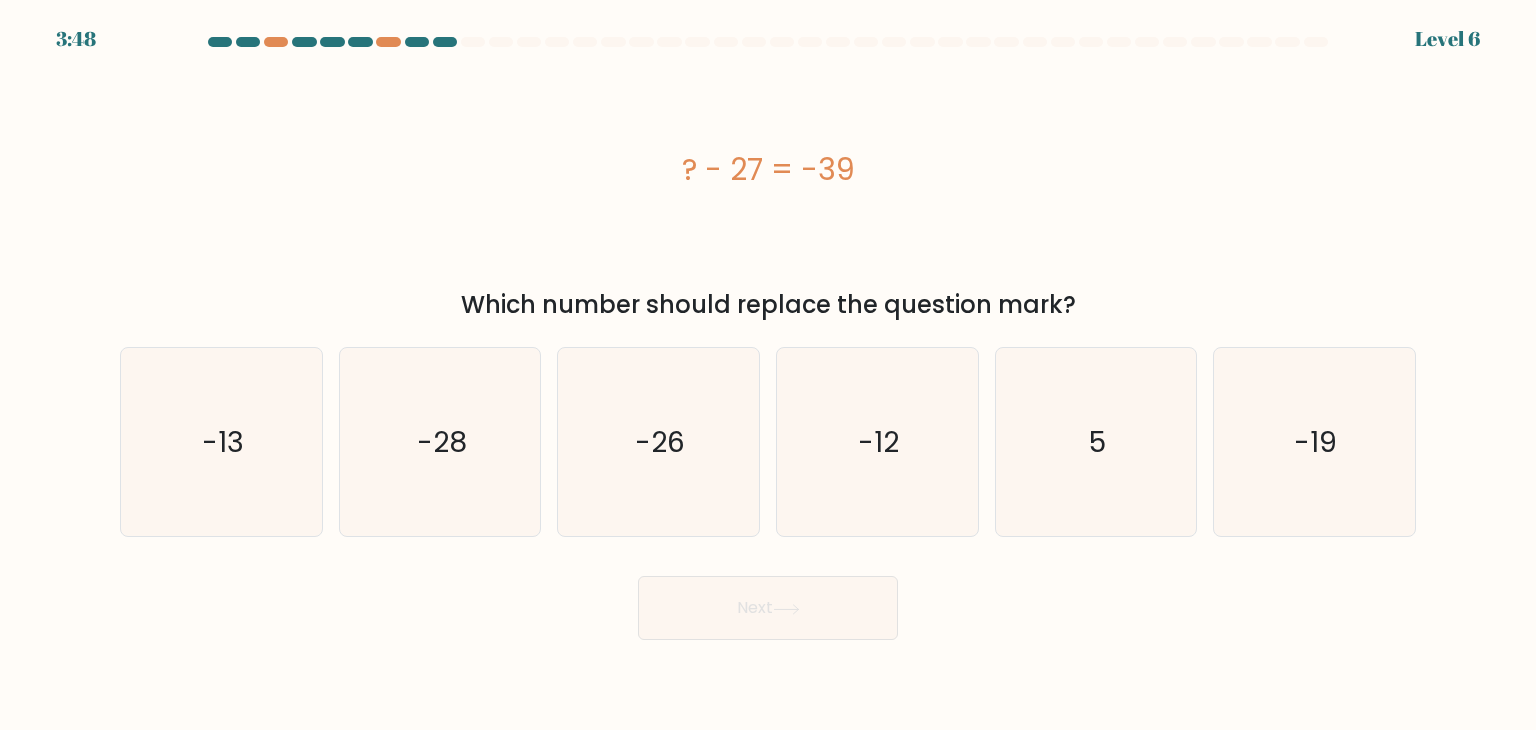 copy on "? - 27 = -39" 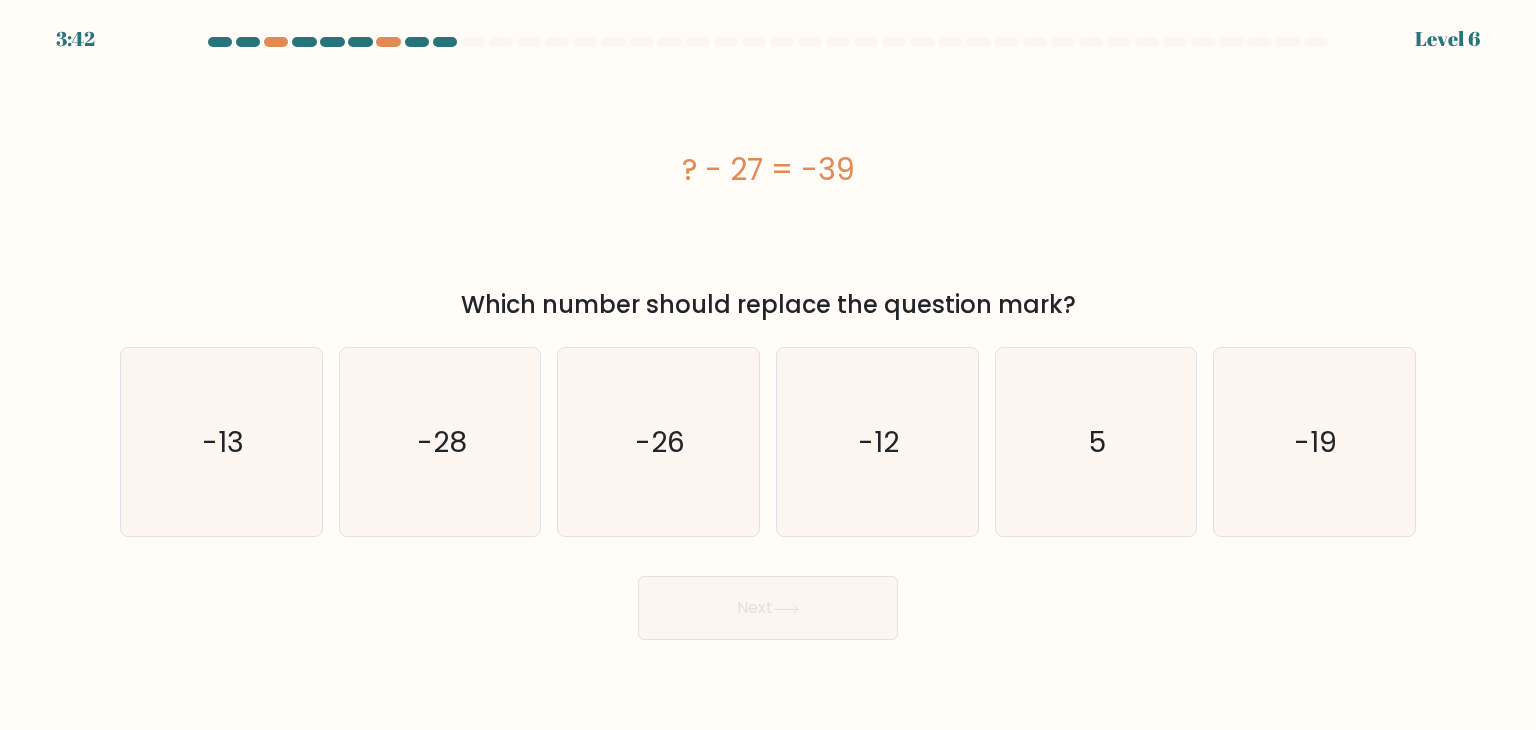 click on "? - 27 = -39" at bounding box center [768, 169] 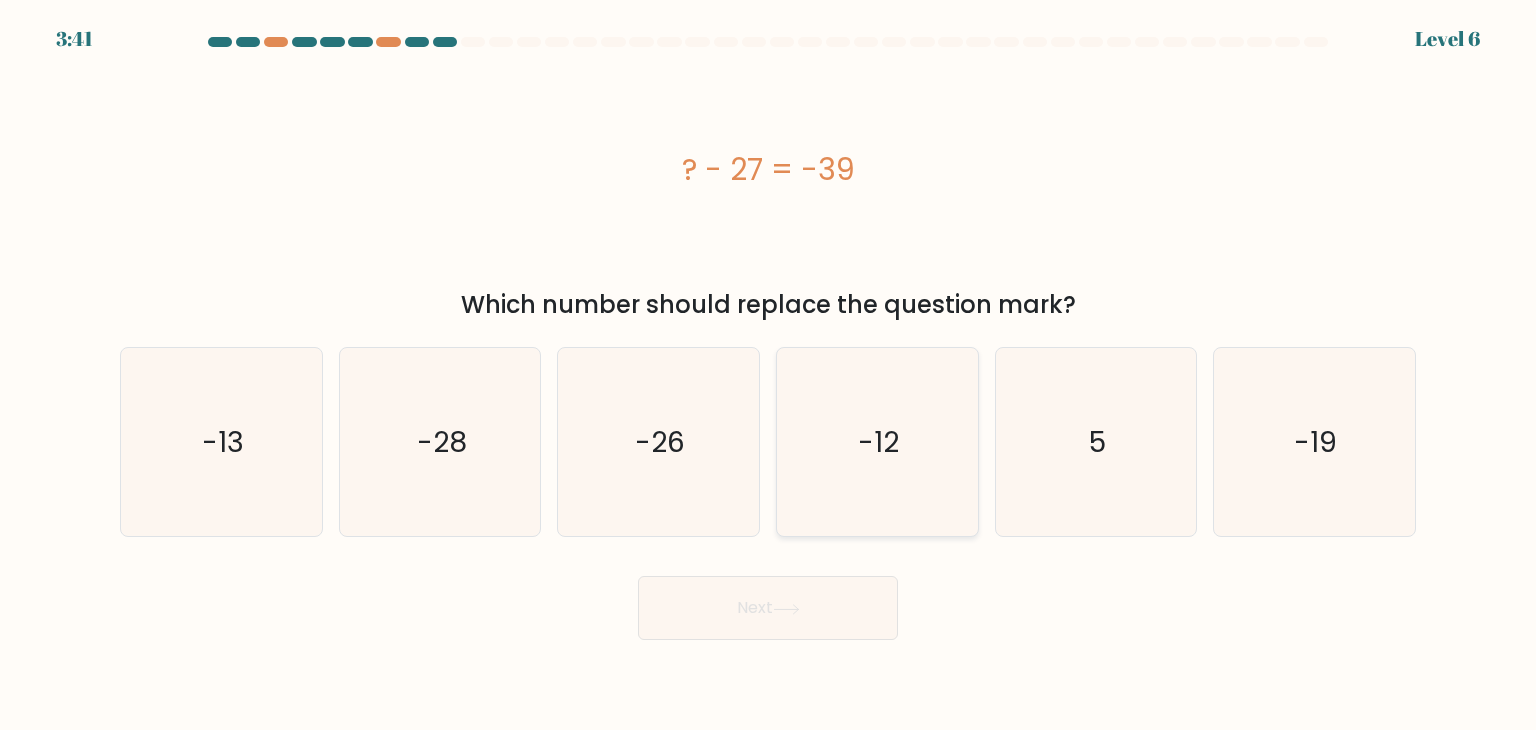 click on "-12" 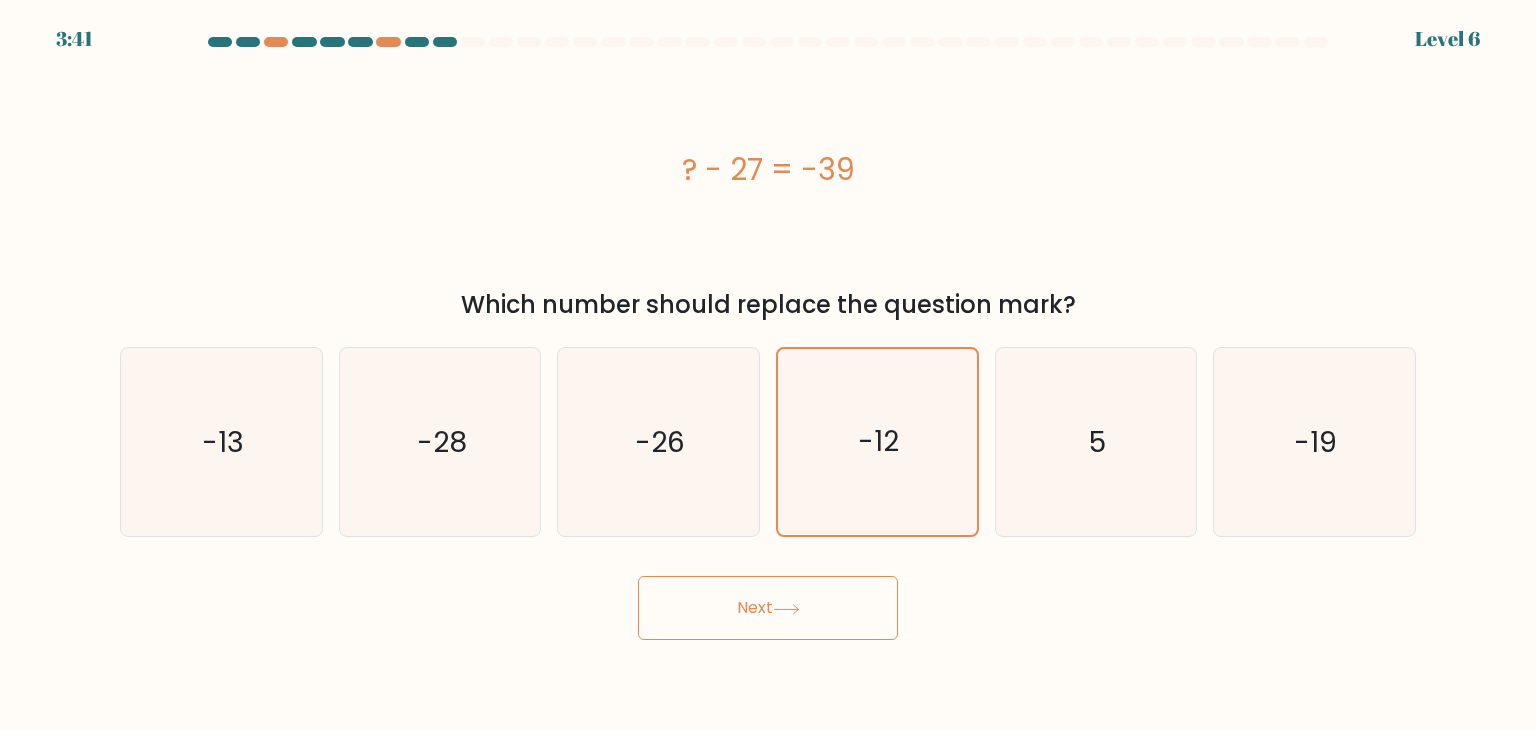 click on "Next" at bounding box center [768, 608] 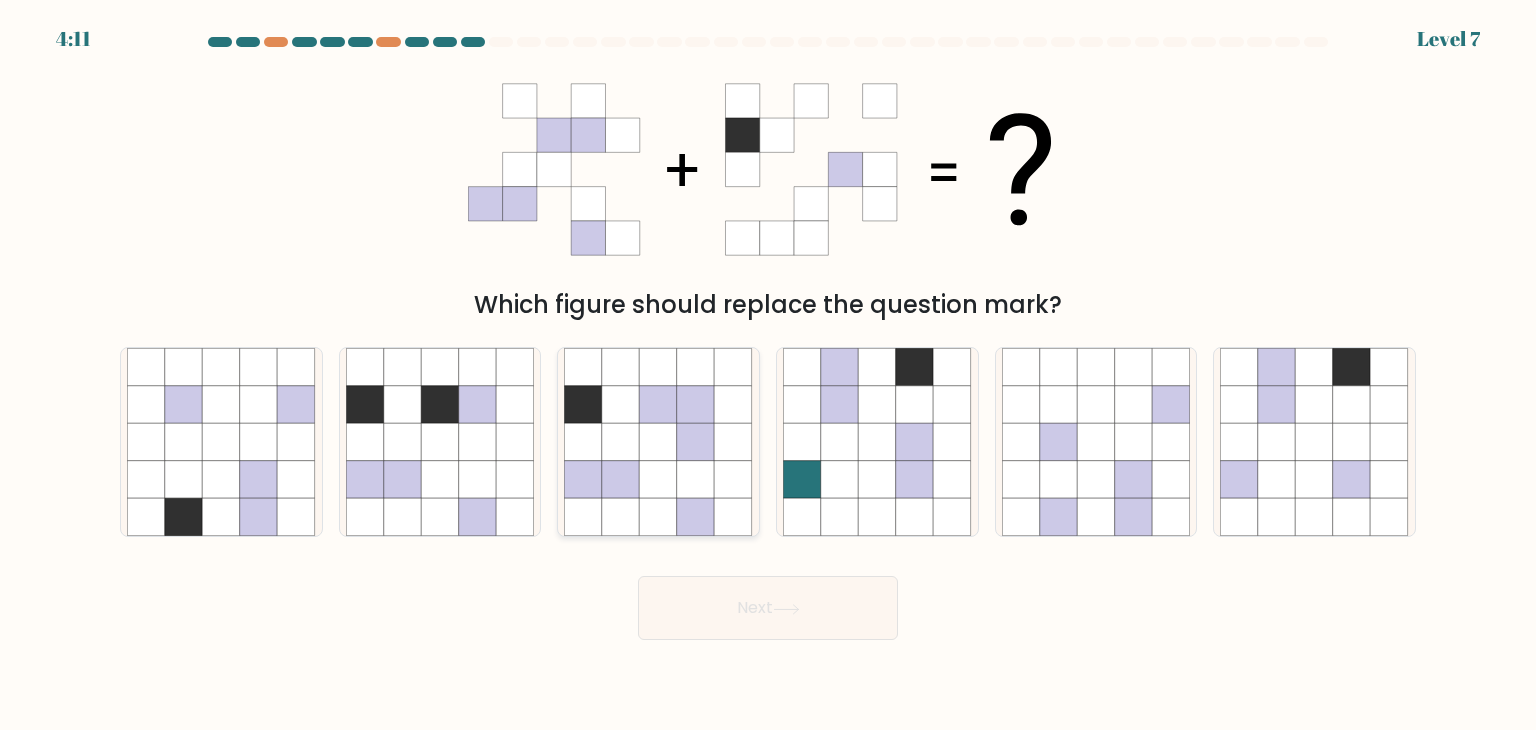 click 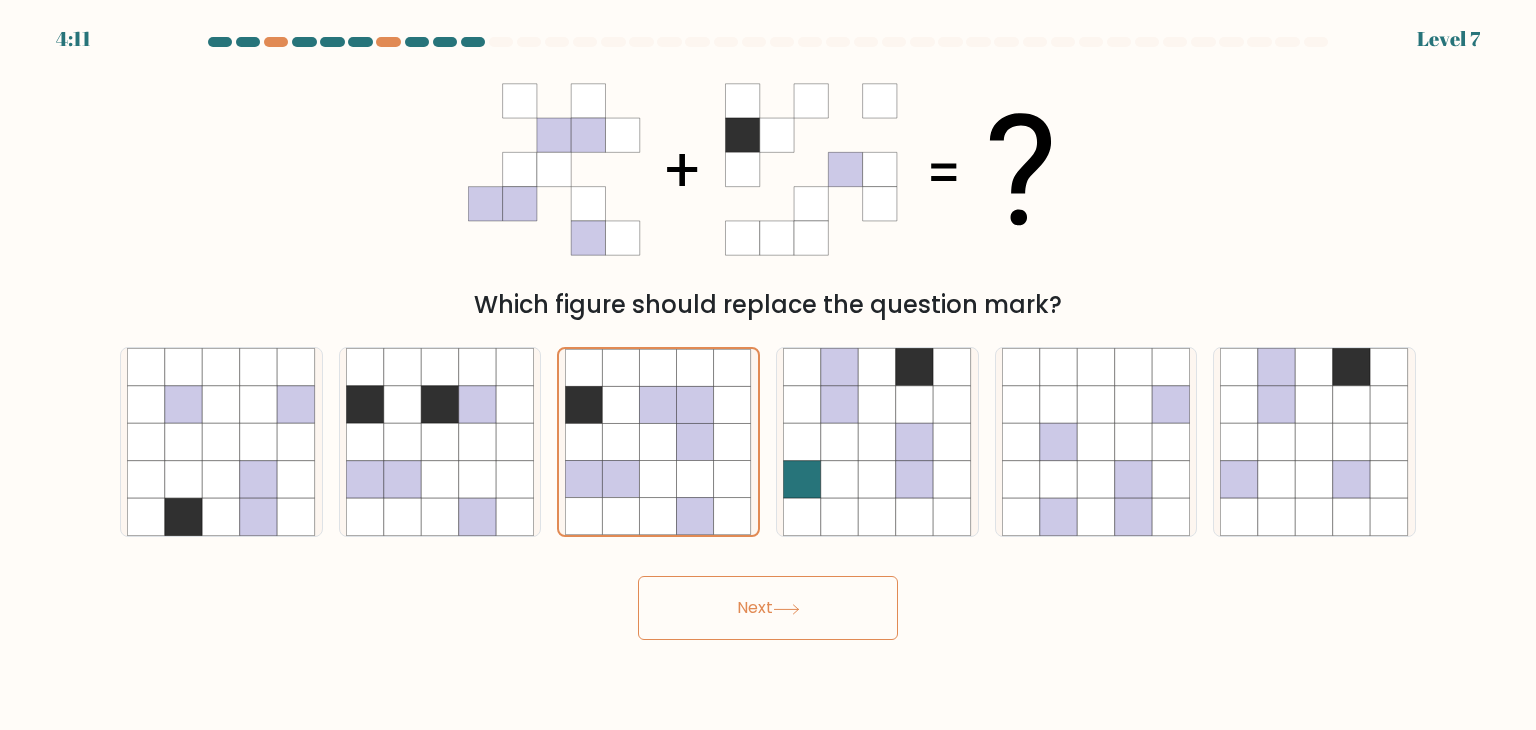 click 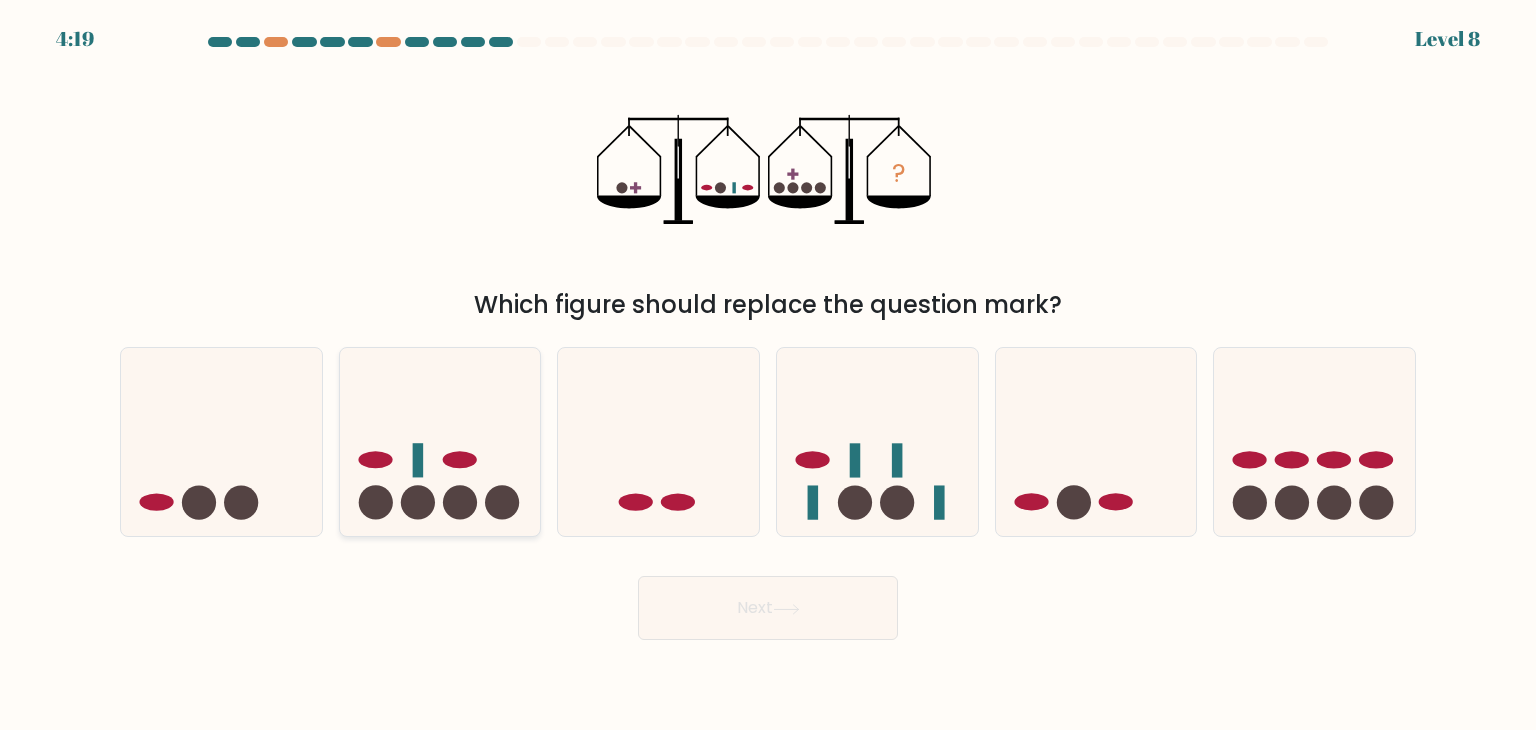 click 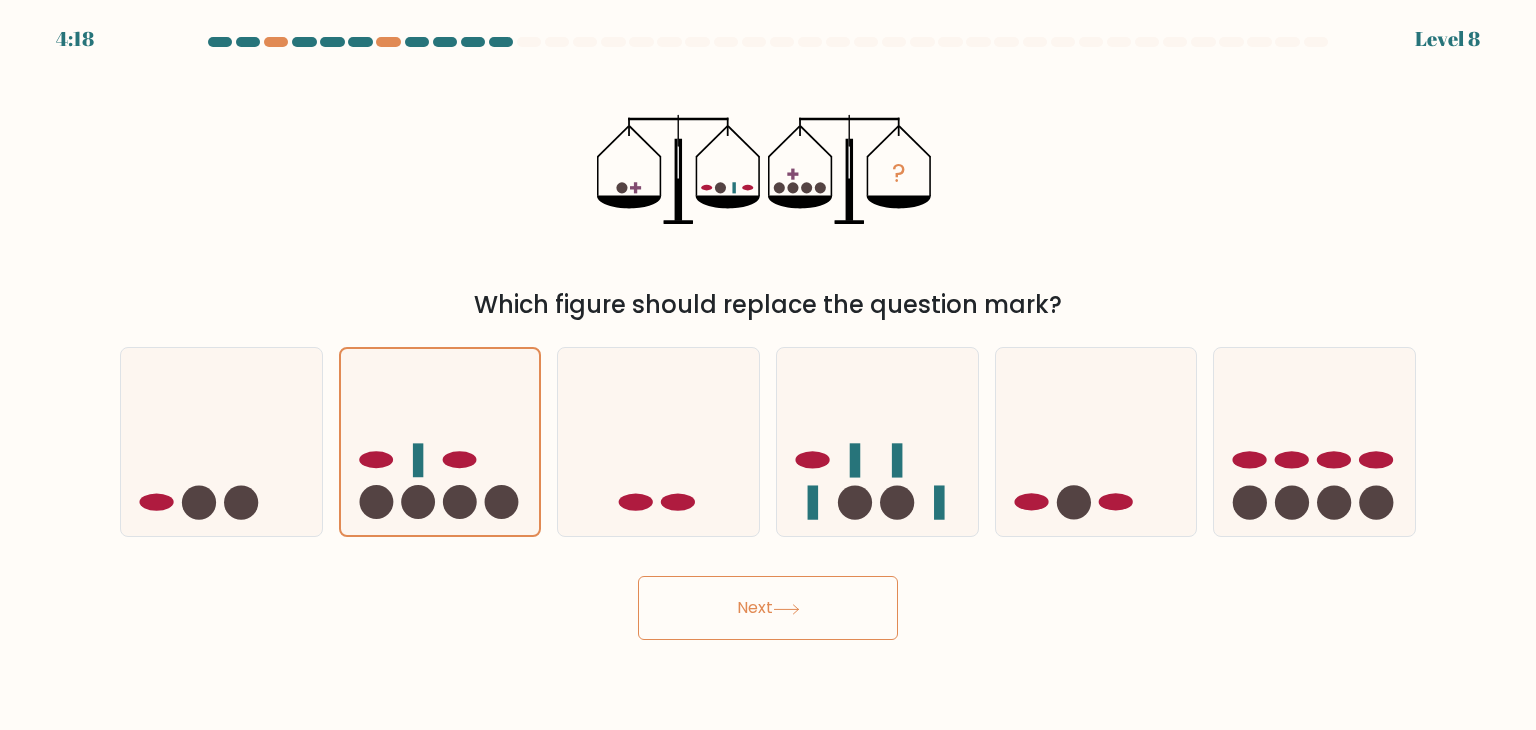 click 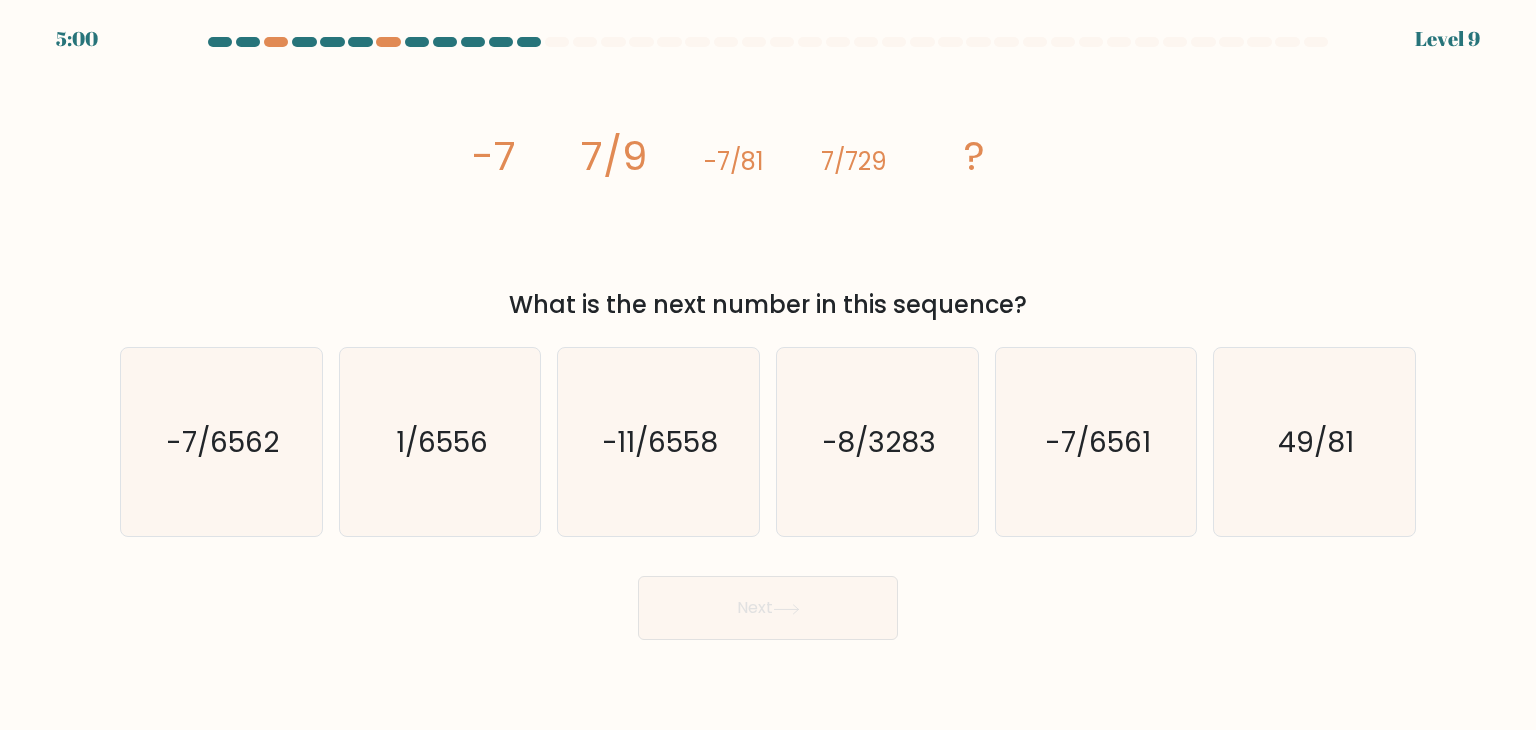 drag, startPoint x: 428, startPoint y: 164, endPoint x: 1003, endPoint y: 300, distance: 590.8646 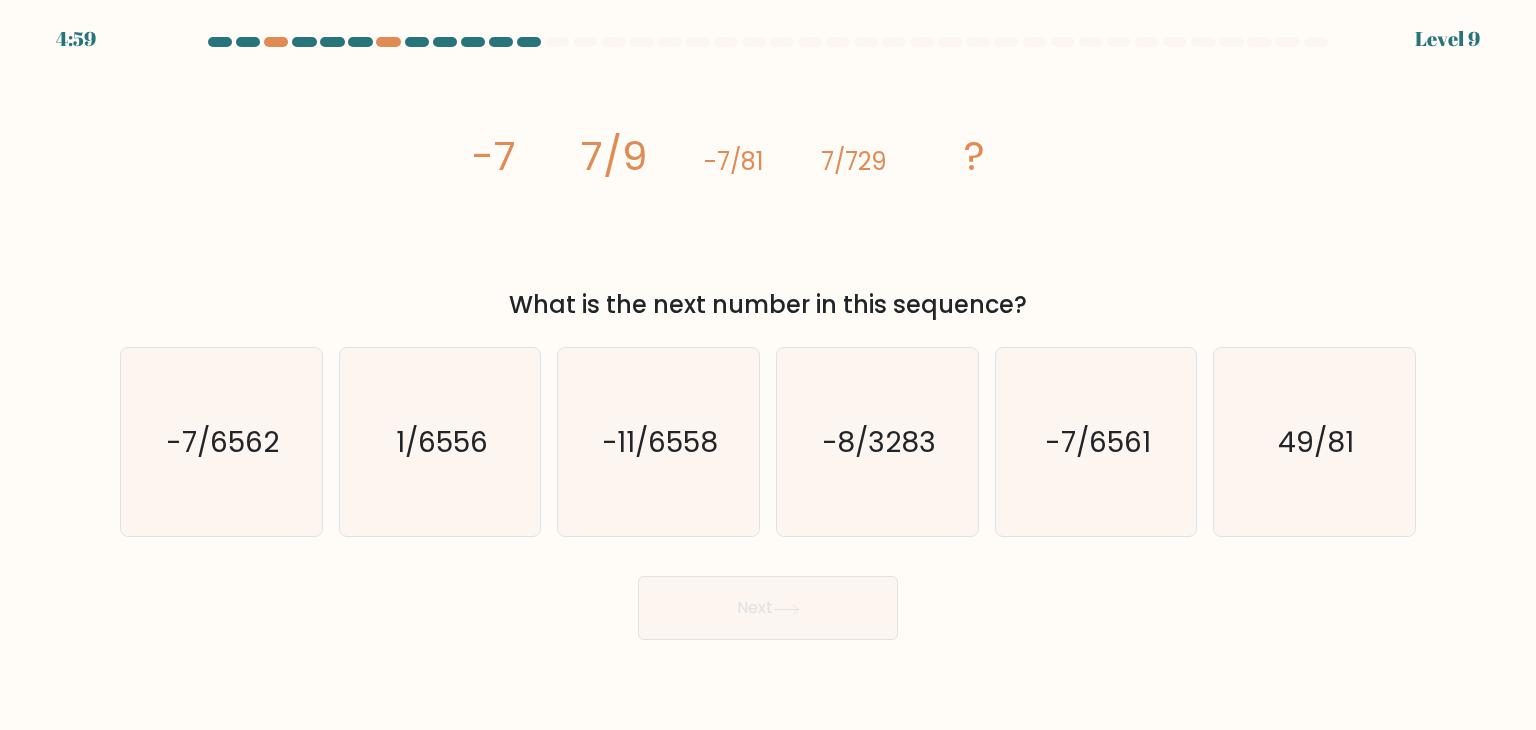 copy on "-7
7/9
-7/81
7/729
?
What is the next number in this sequence?" 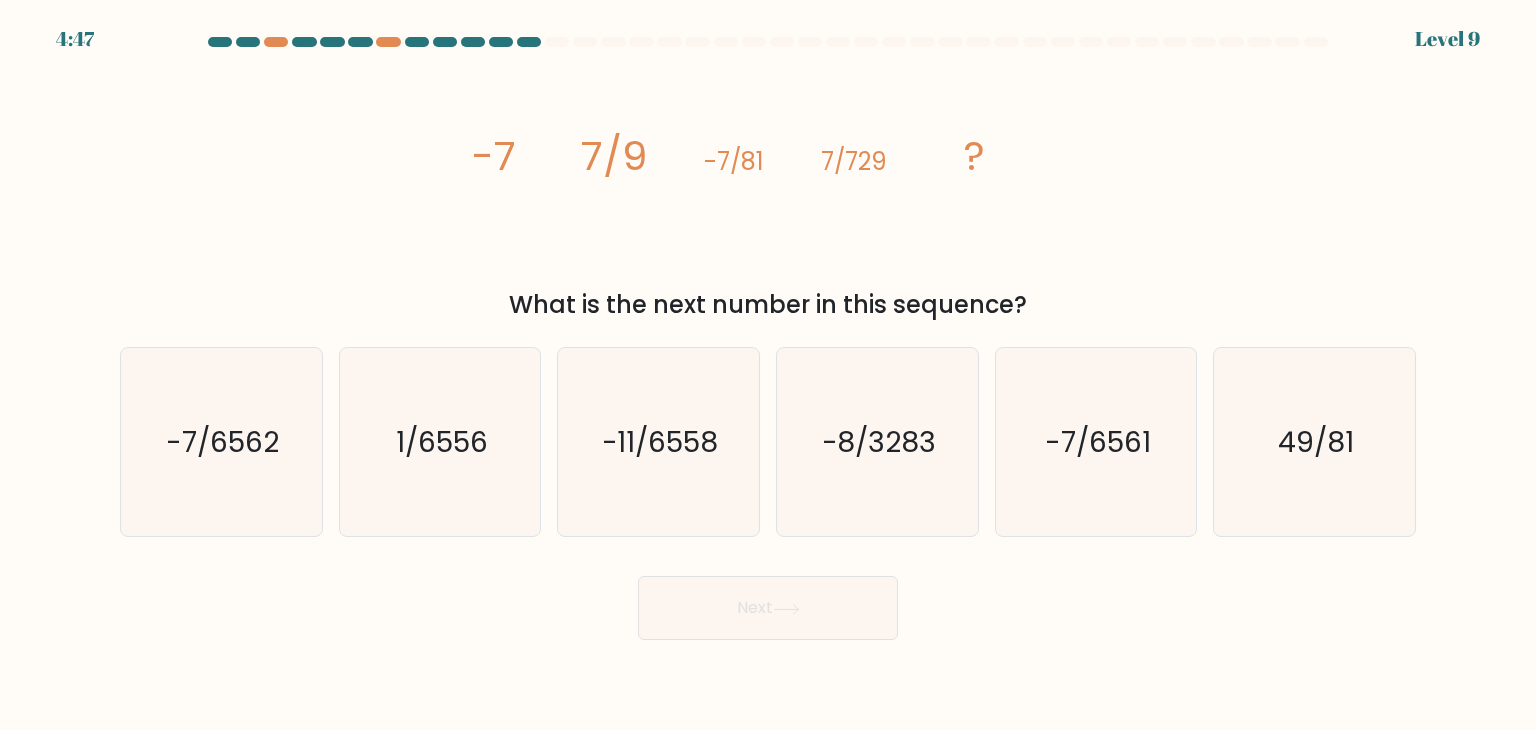 click on "image/svg+xml
-7
7/9
-7/81
7/729
?
What is the next number in this sequence?" at bounding box center (768, 191) 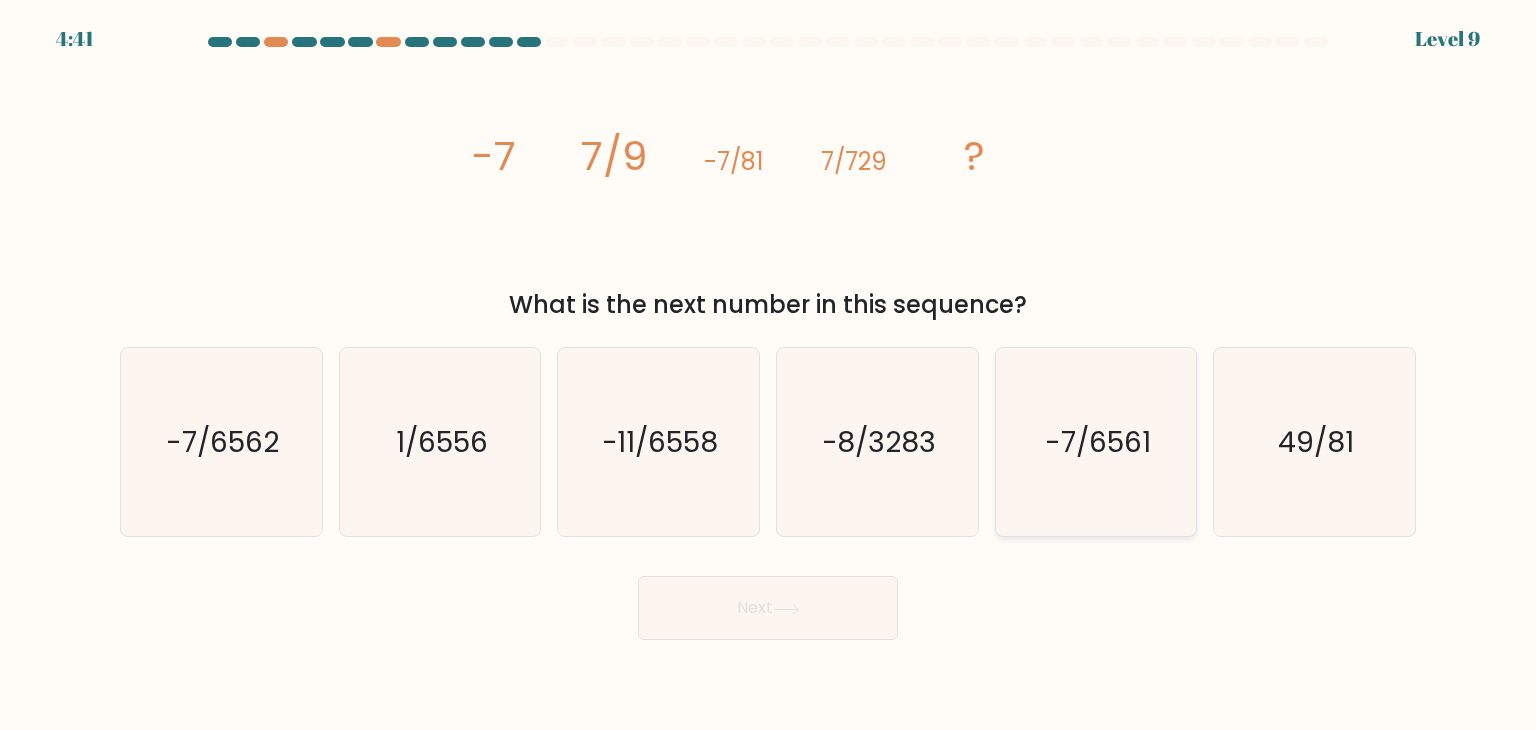 drag, startPoint x: 1122, startPoint y: 428, endPoint x: 1114, endPoint y: 448, distance: 21.540659 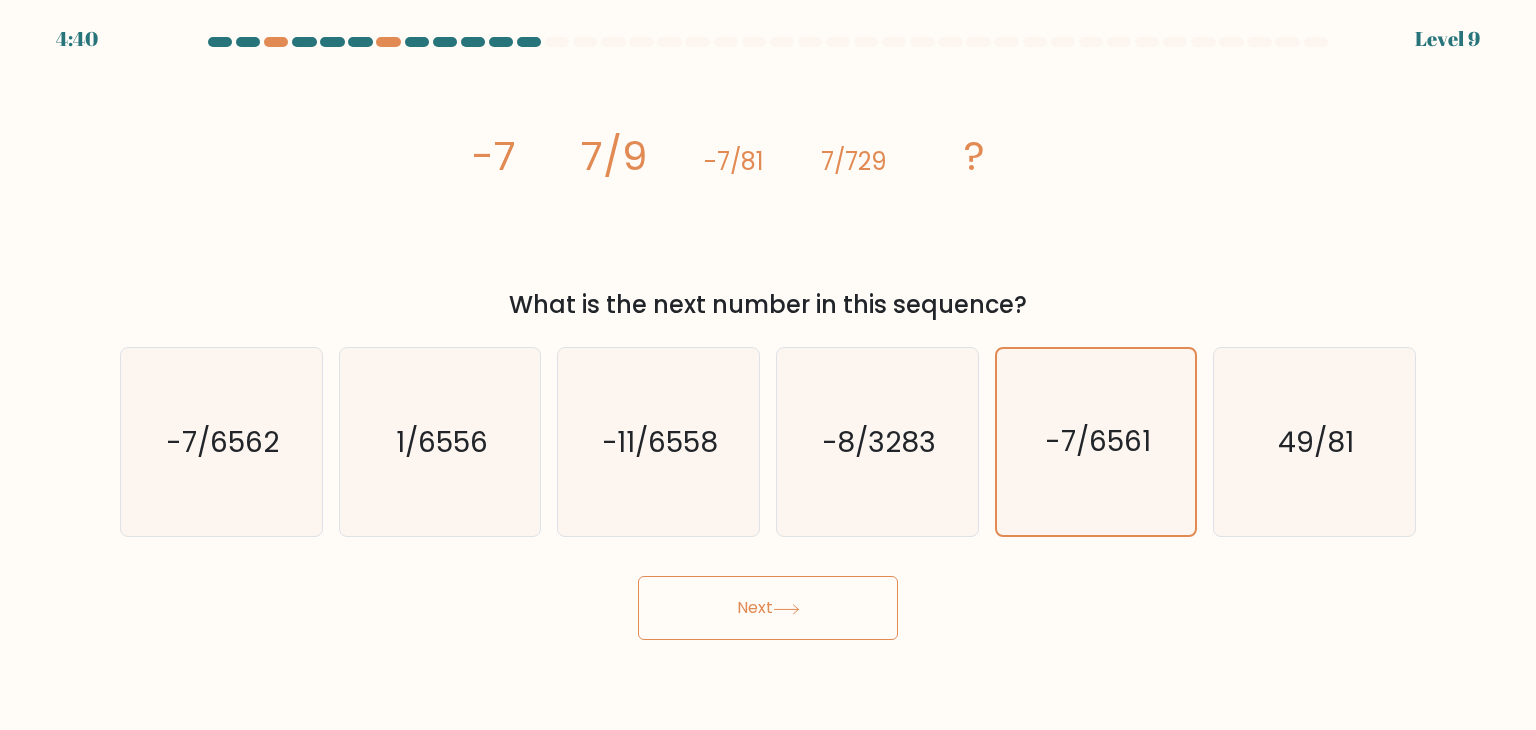 drag, startPoint x: 805, startPoint y: 609, endPoint x: 898, endPoint y: 578, distance: 98.03061 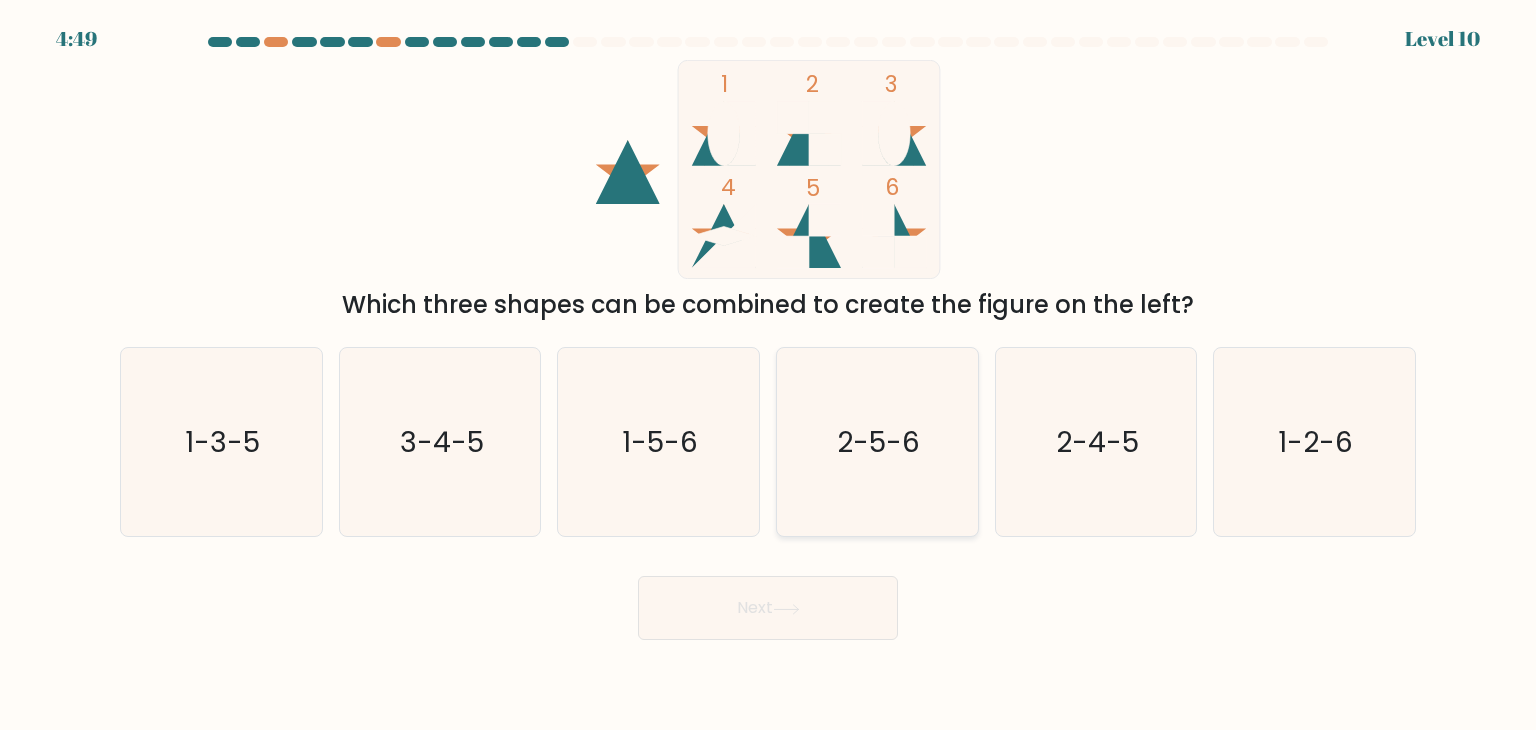 click on "2-5-6" 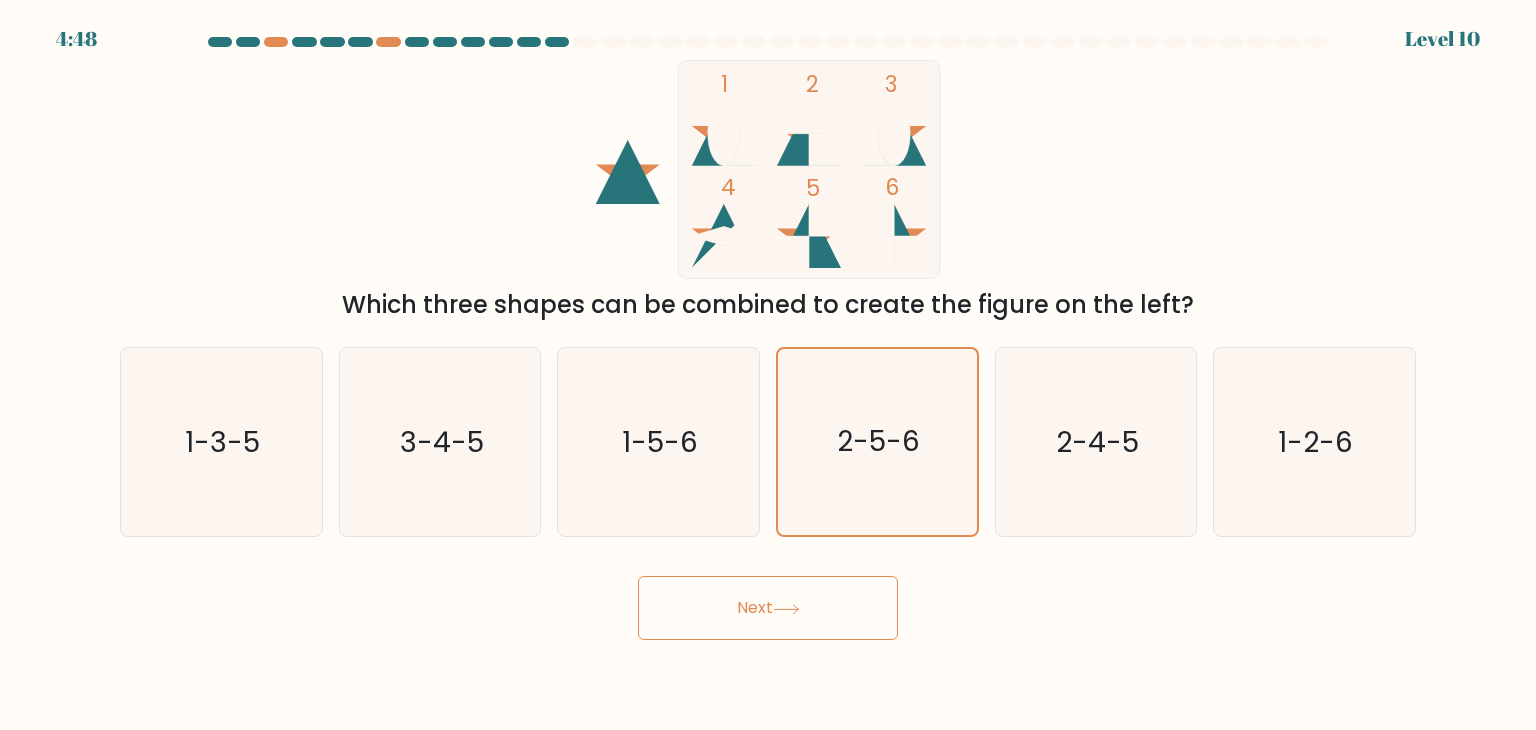 click on "Next" at bounding box center (768, 608) 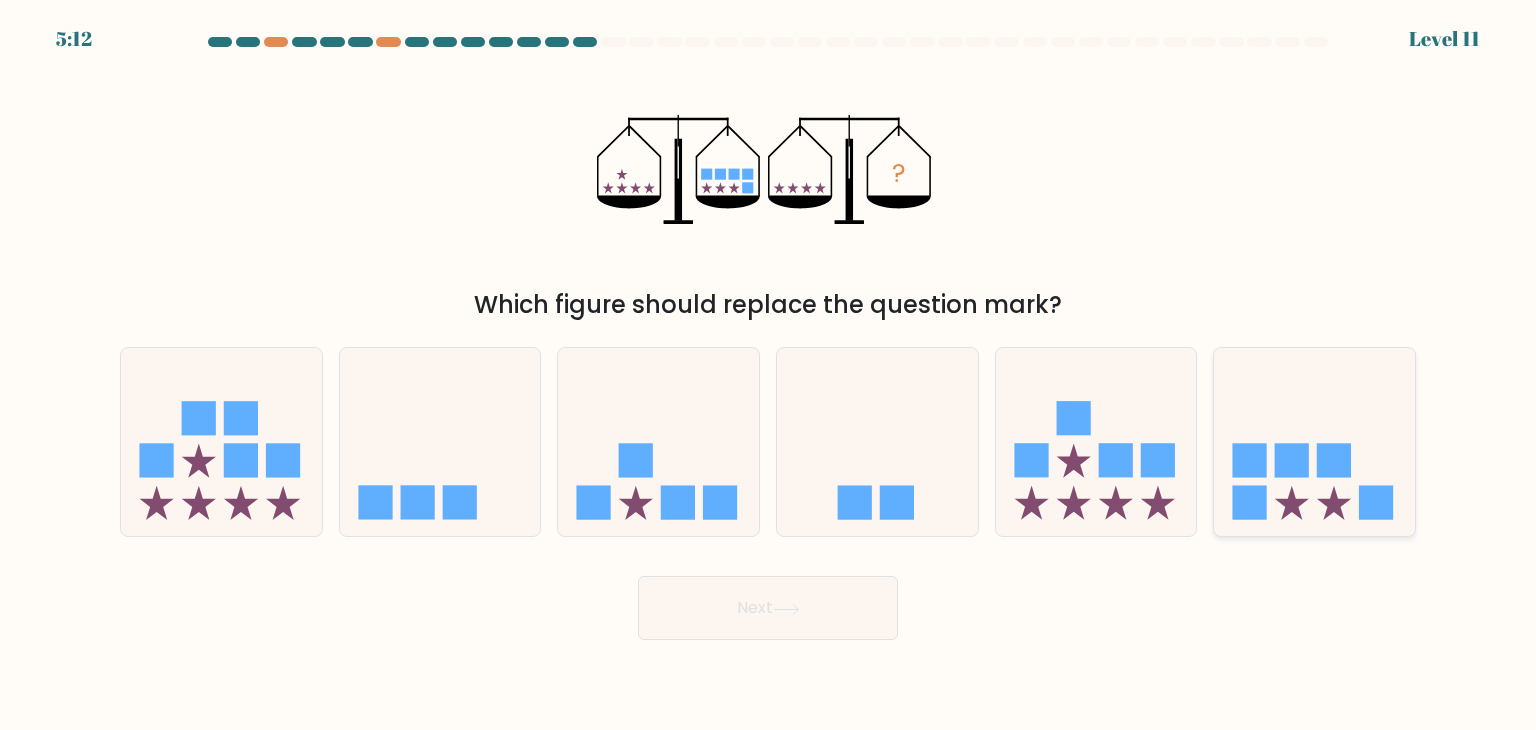click 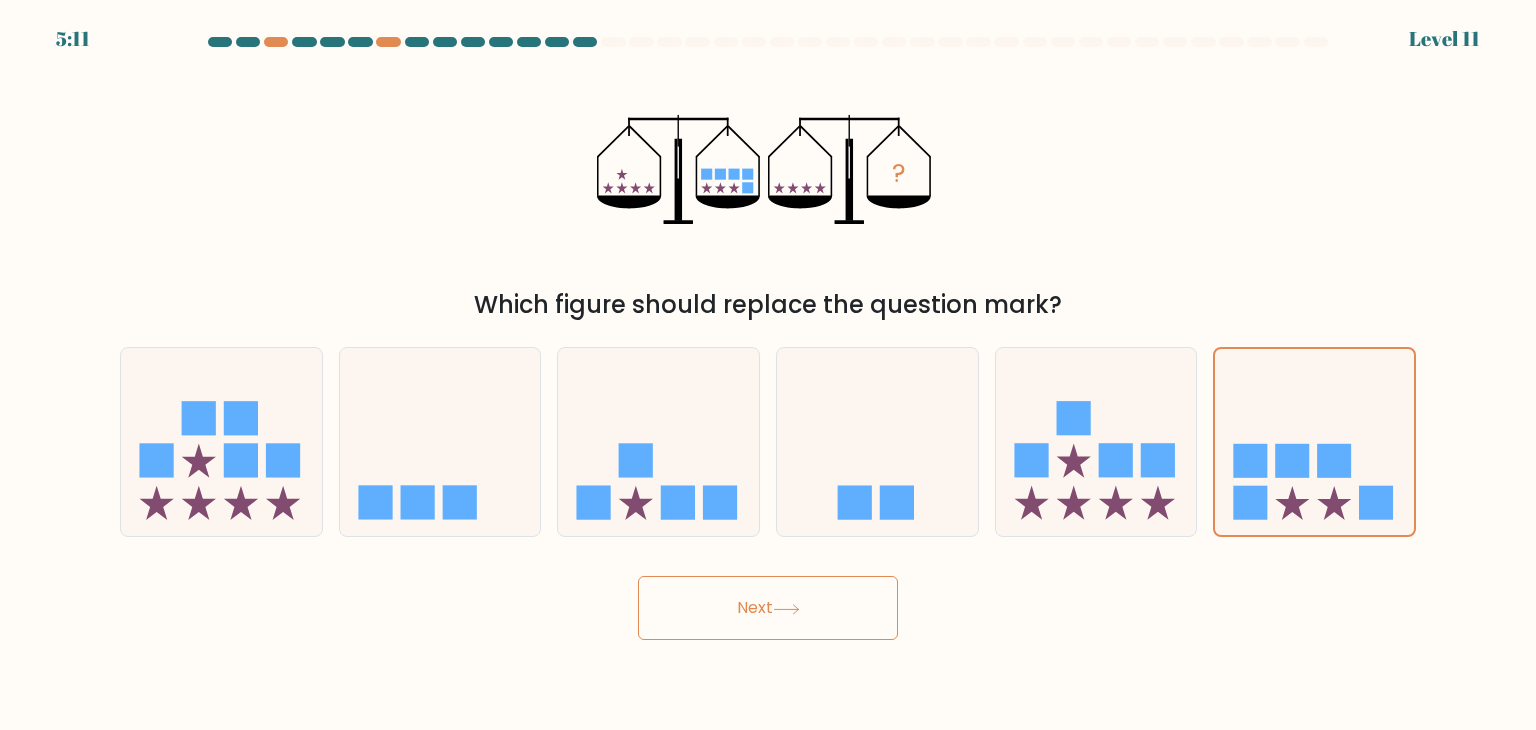 click on "Next" at bounding box center [768, 608] 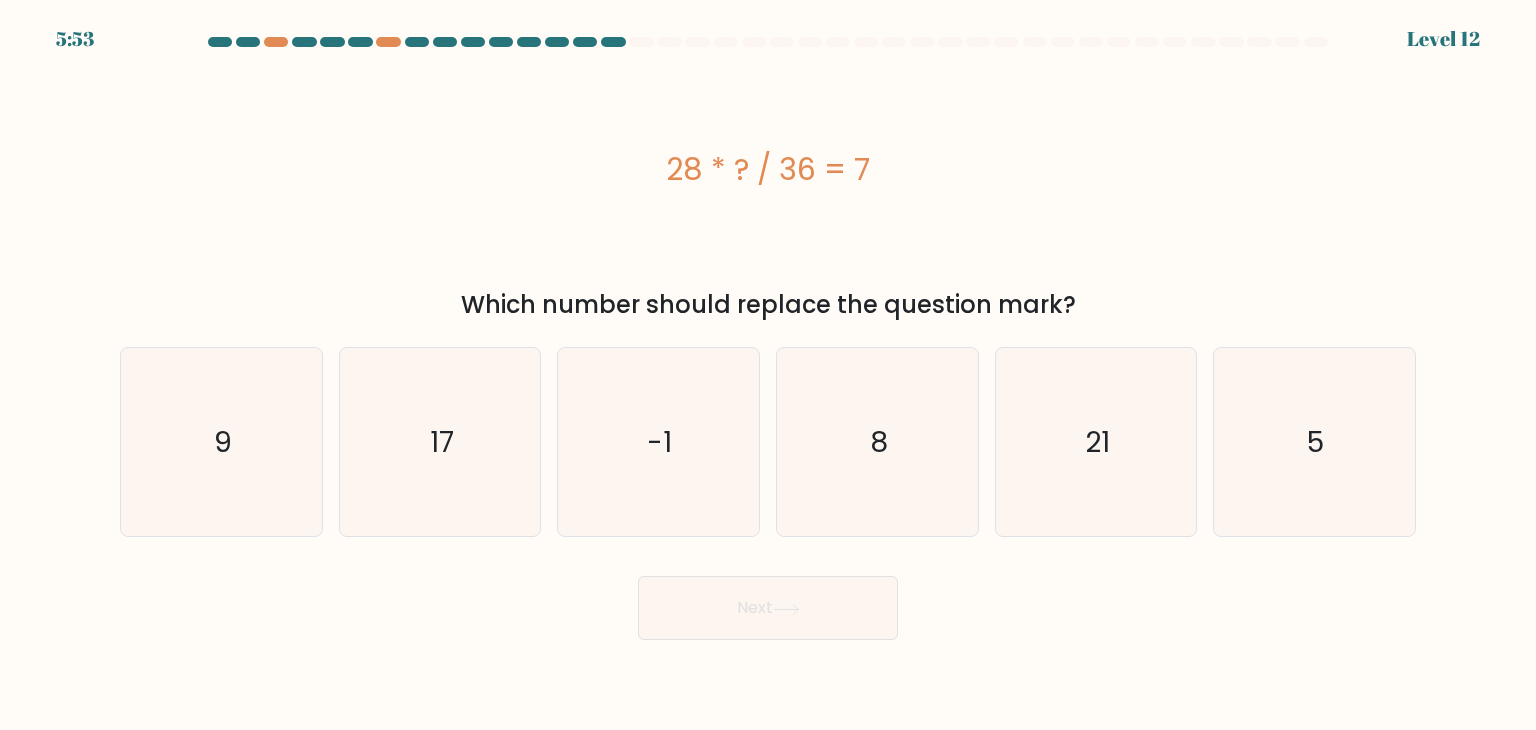 drag, startPoint x: 625, startPoint y: 161, endPoint x: 1120, endPoint y: 310, distance: 516.9391 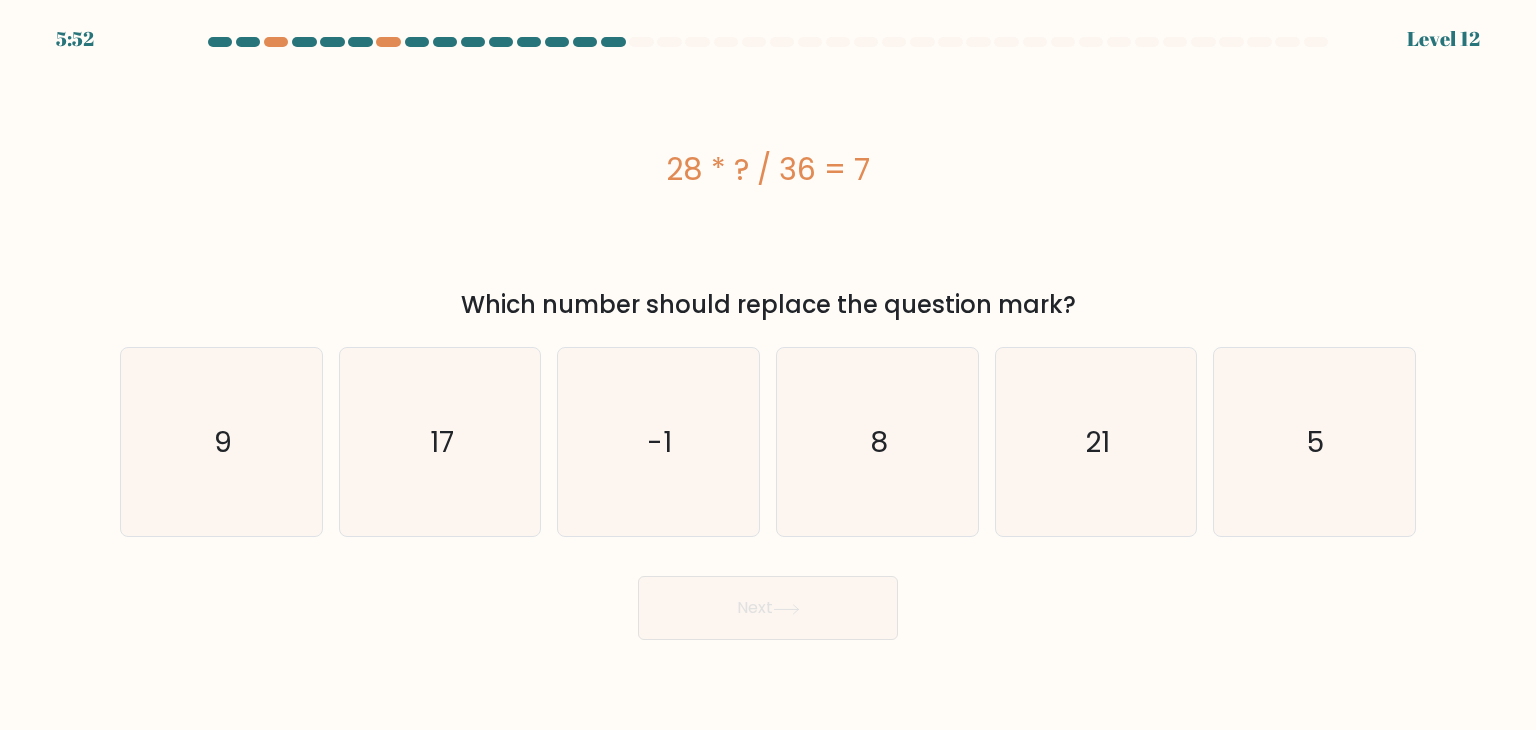 copy on "28 * ? / 36 = 7
Which number should replace the question mark?" 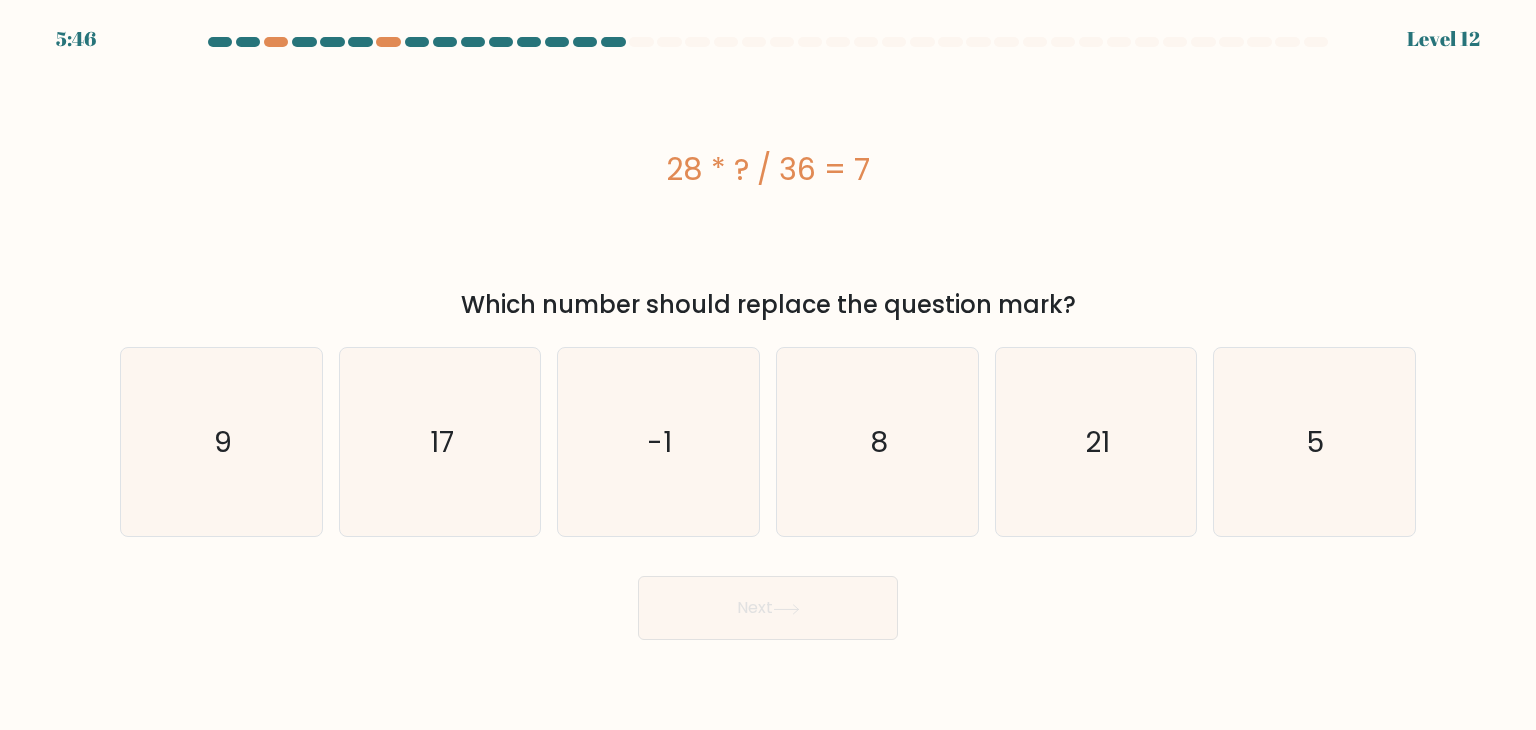 click on "a. 9" at bounding box center [768, 338] 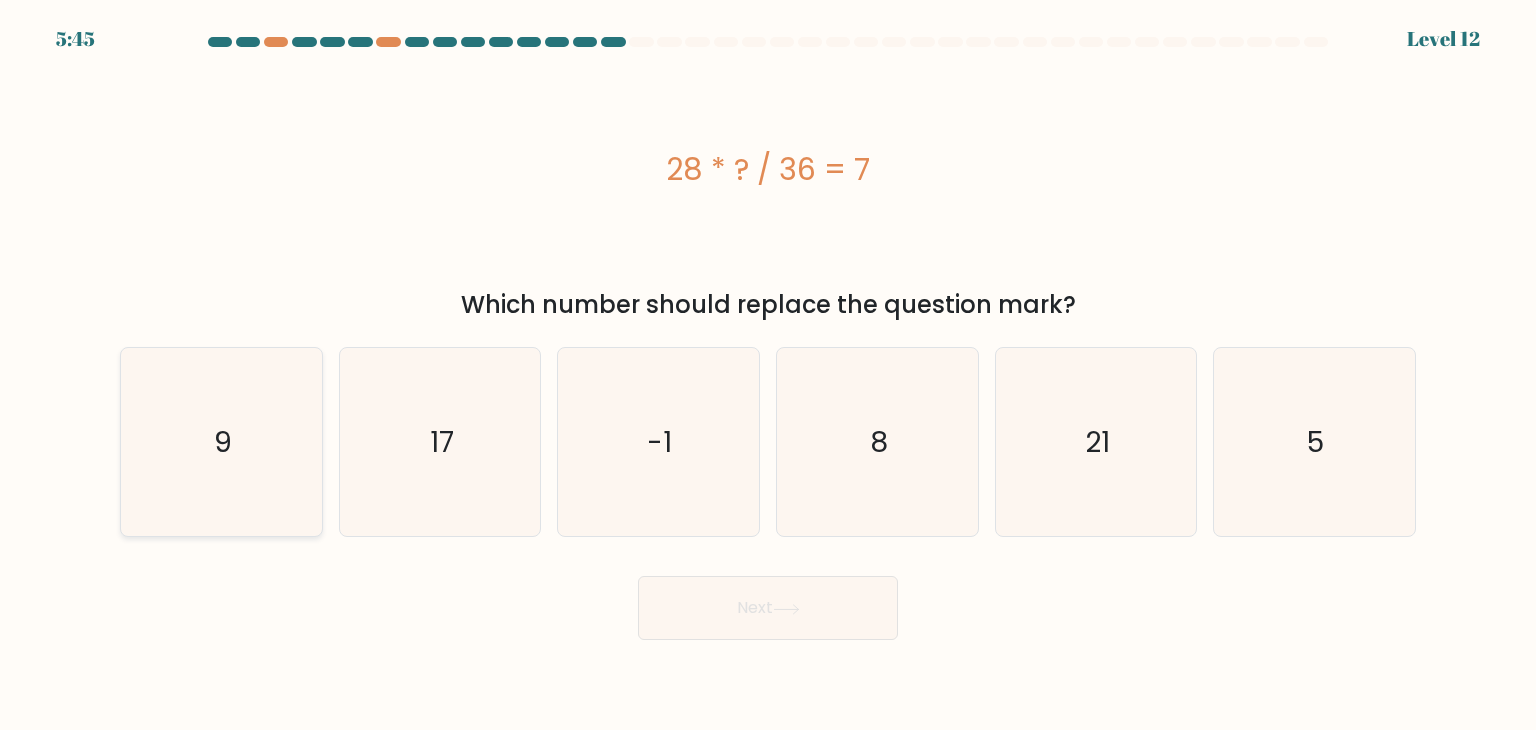 drag, startPoint x: 260, startPoint y: 464, endPoint x: 280, endPoint y: 482, distance: 26.907248 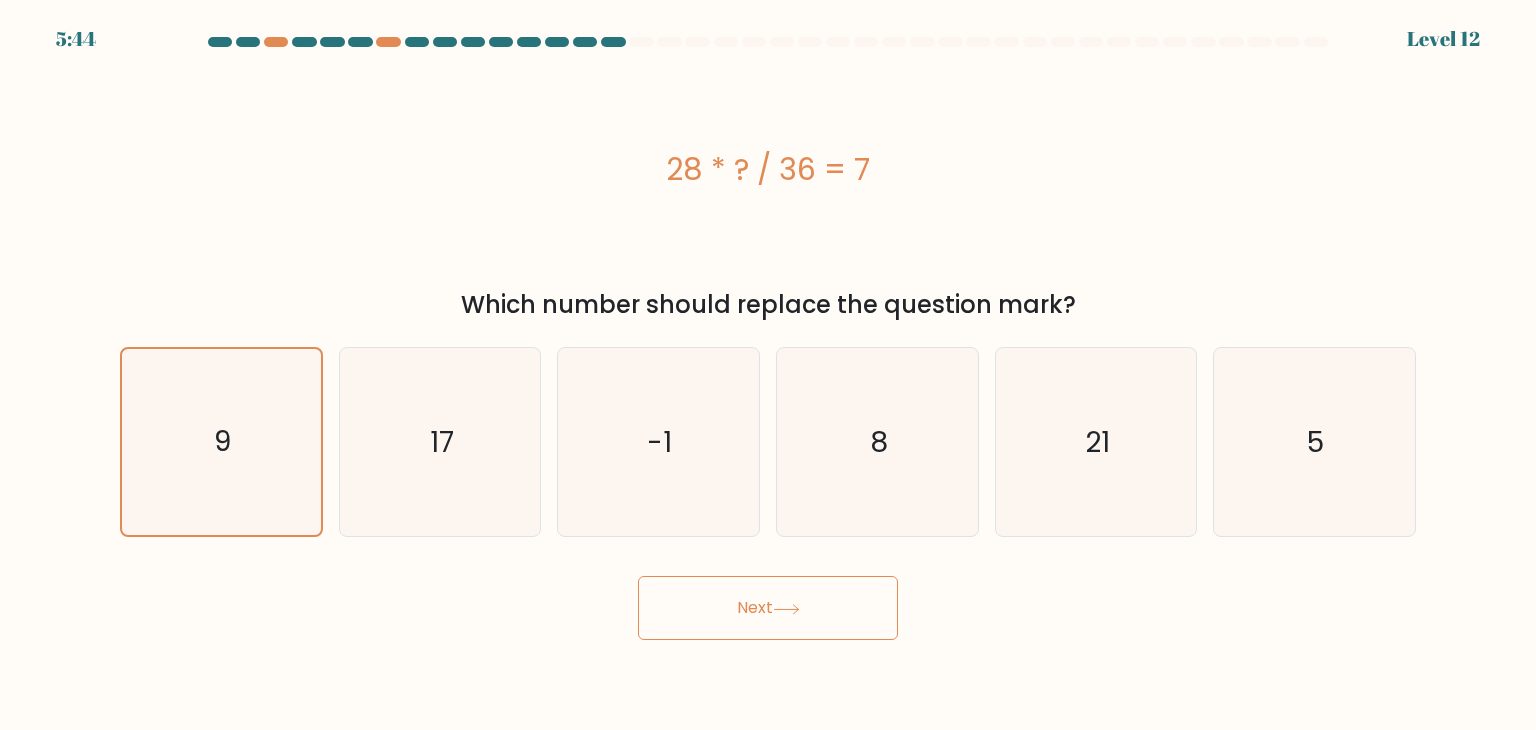click on "Next" at bounding box center (768, 608) 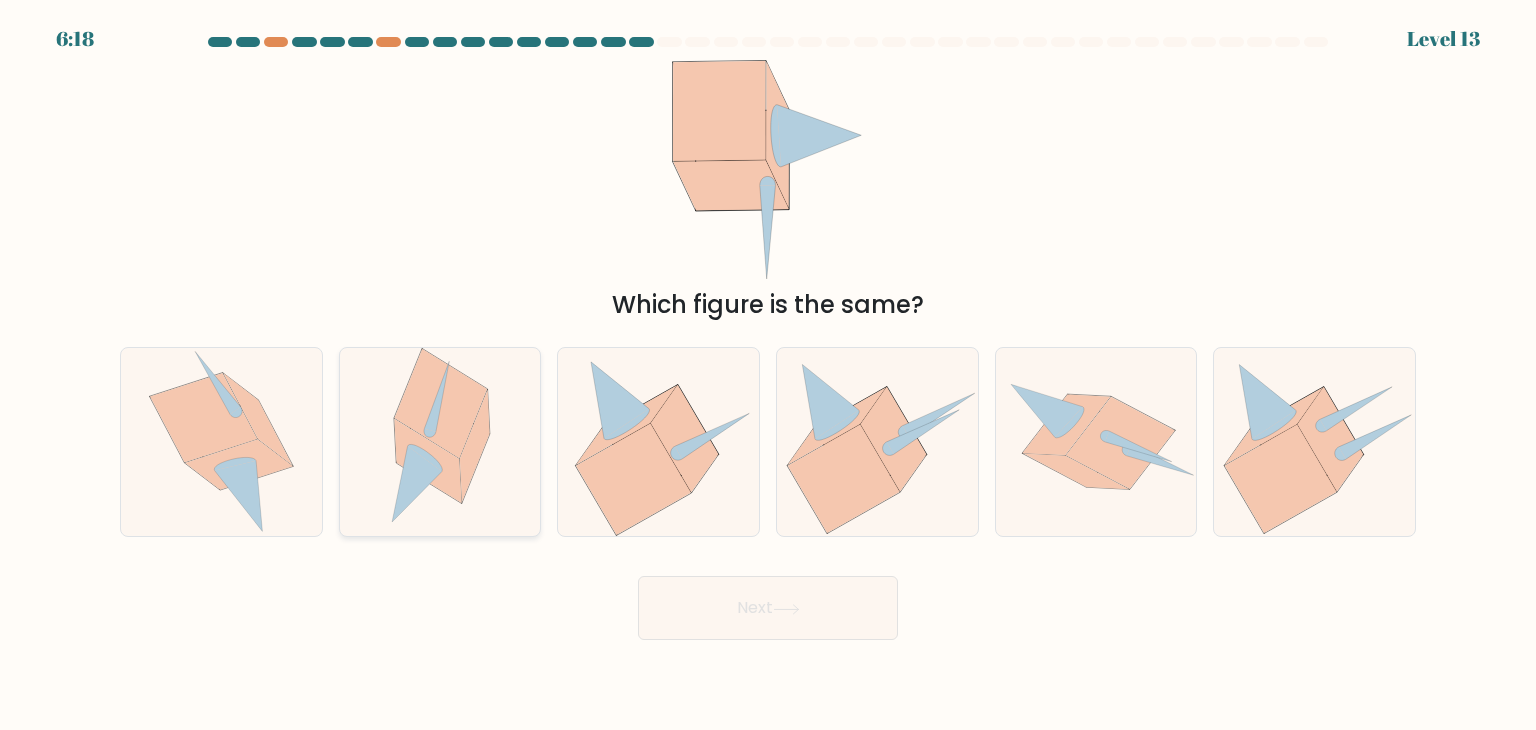 click 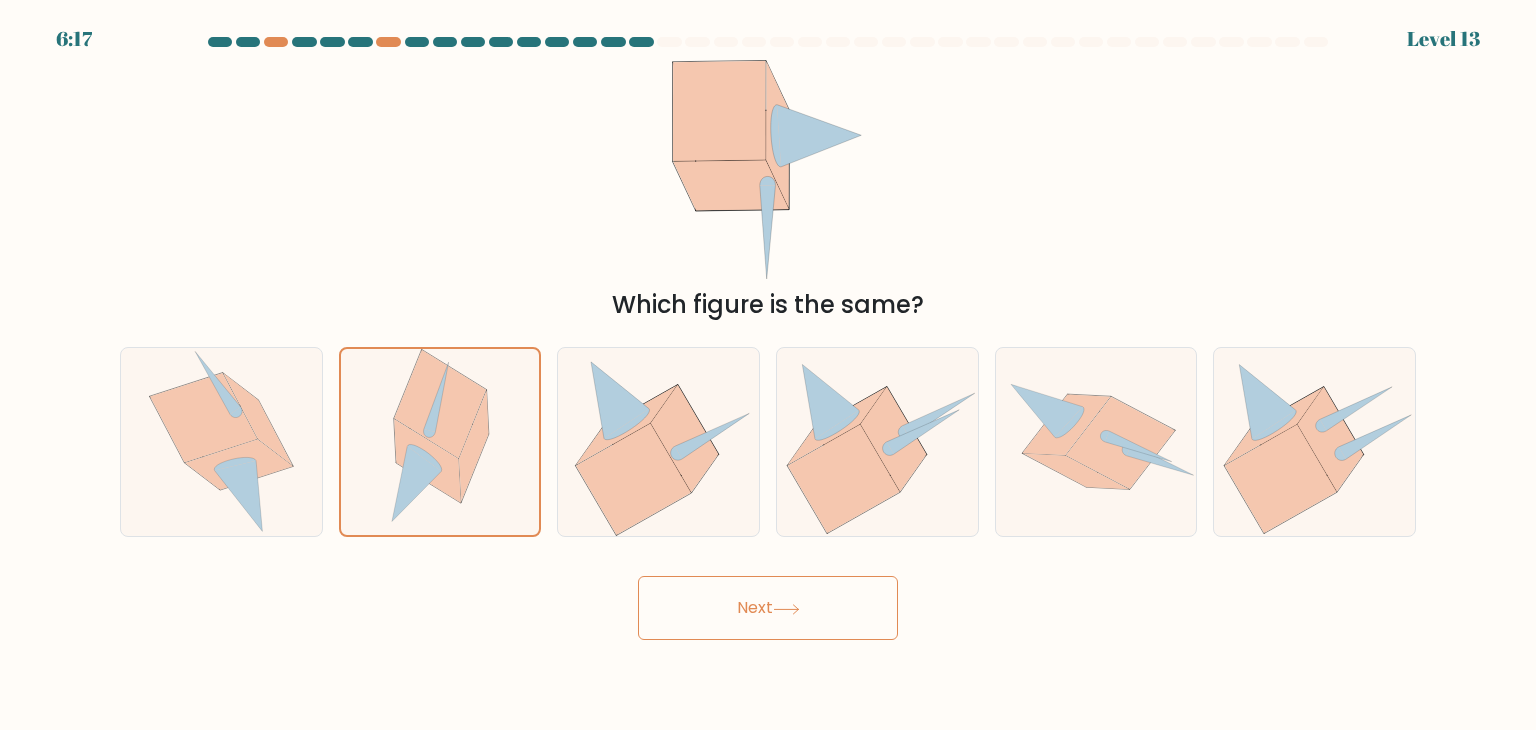 click on "Next" at bounding box center (768, 608) 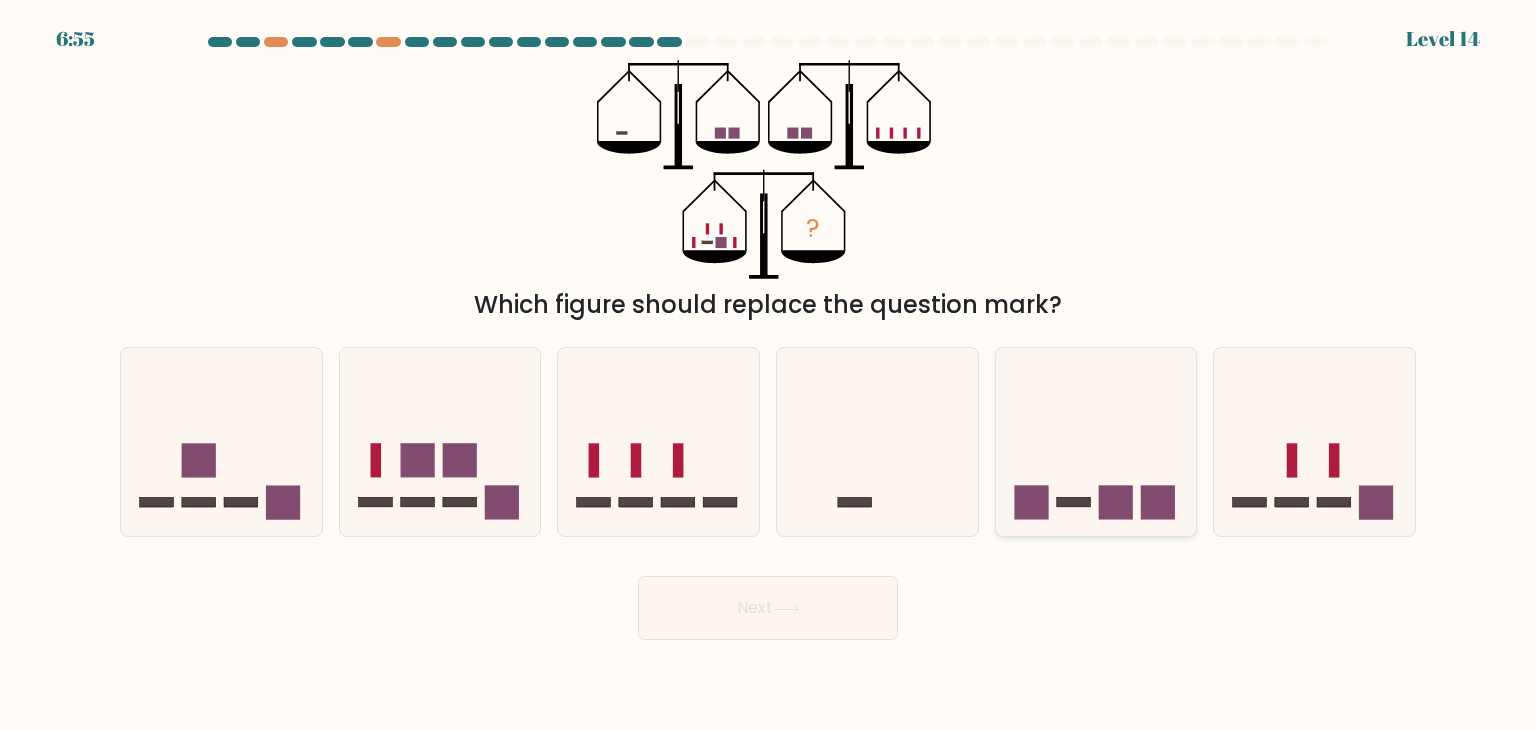 drag, startPoint x: 1014, startPoint y: 475, endPoint x: 916, endPoint y: 553, distance: 125.25175 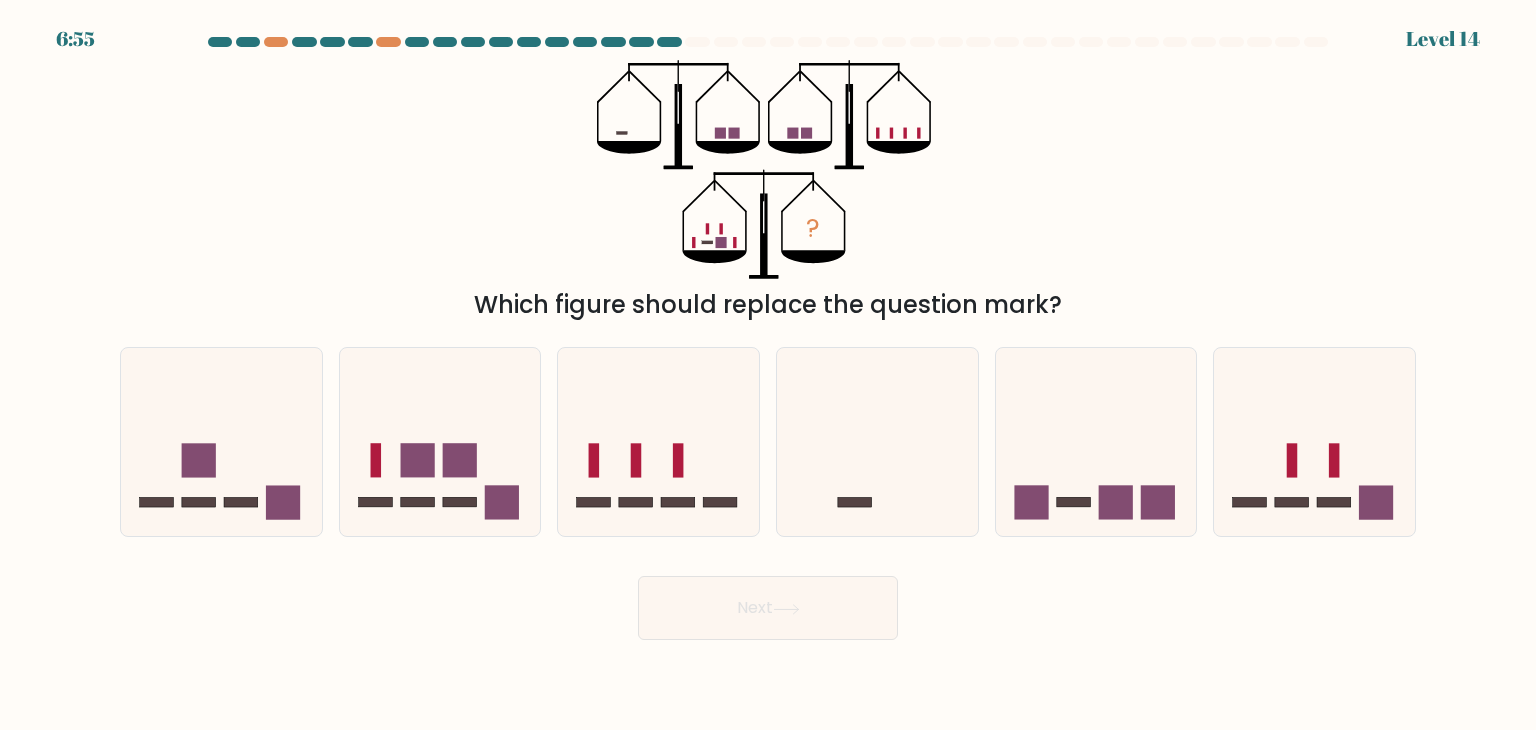 click 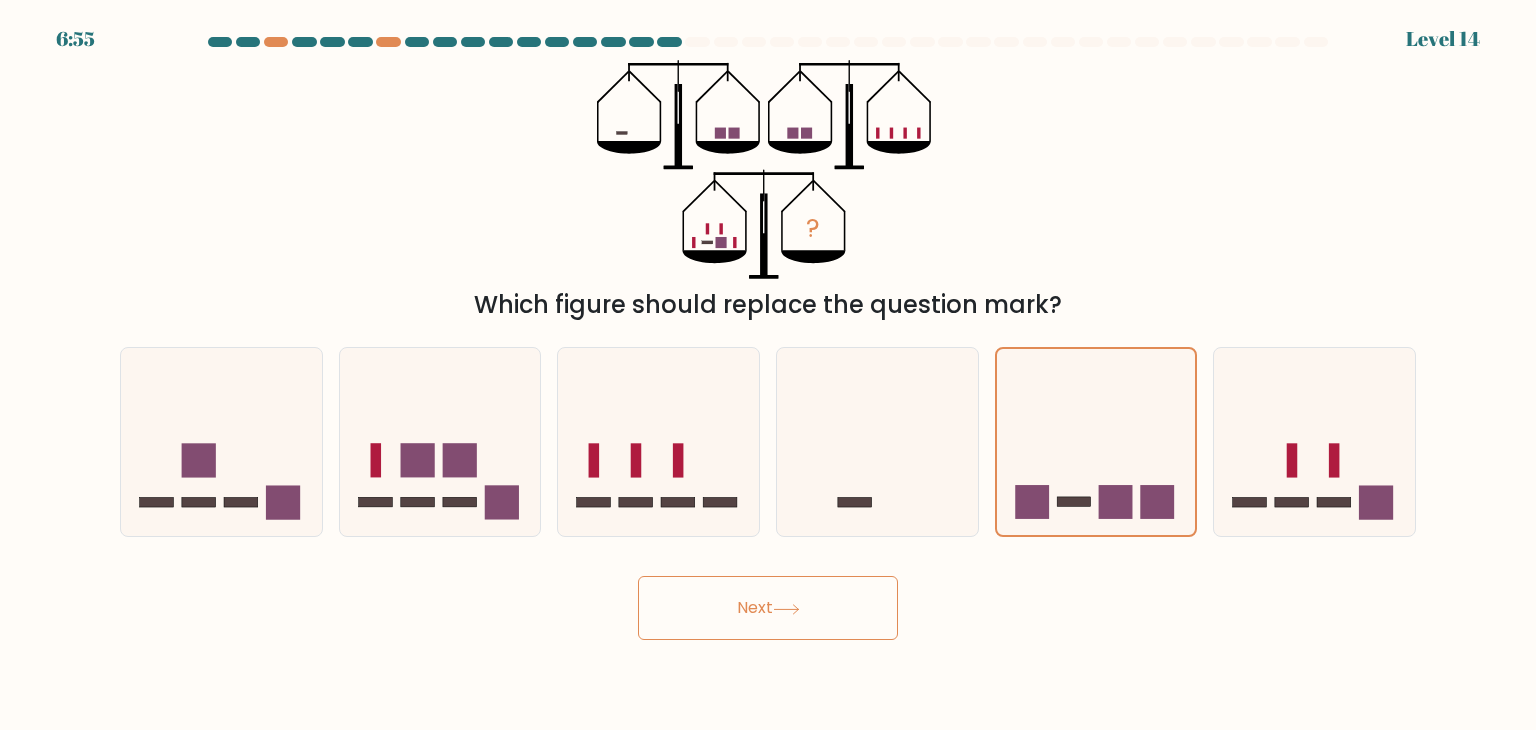 click on "Next" at bounding box center [768, 608] 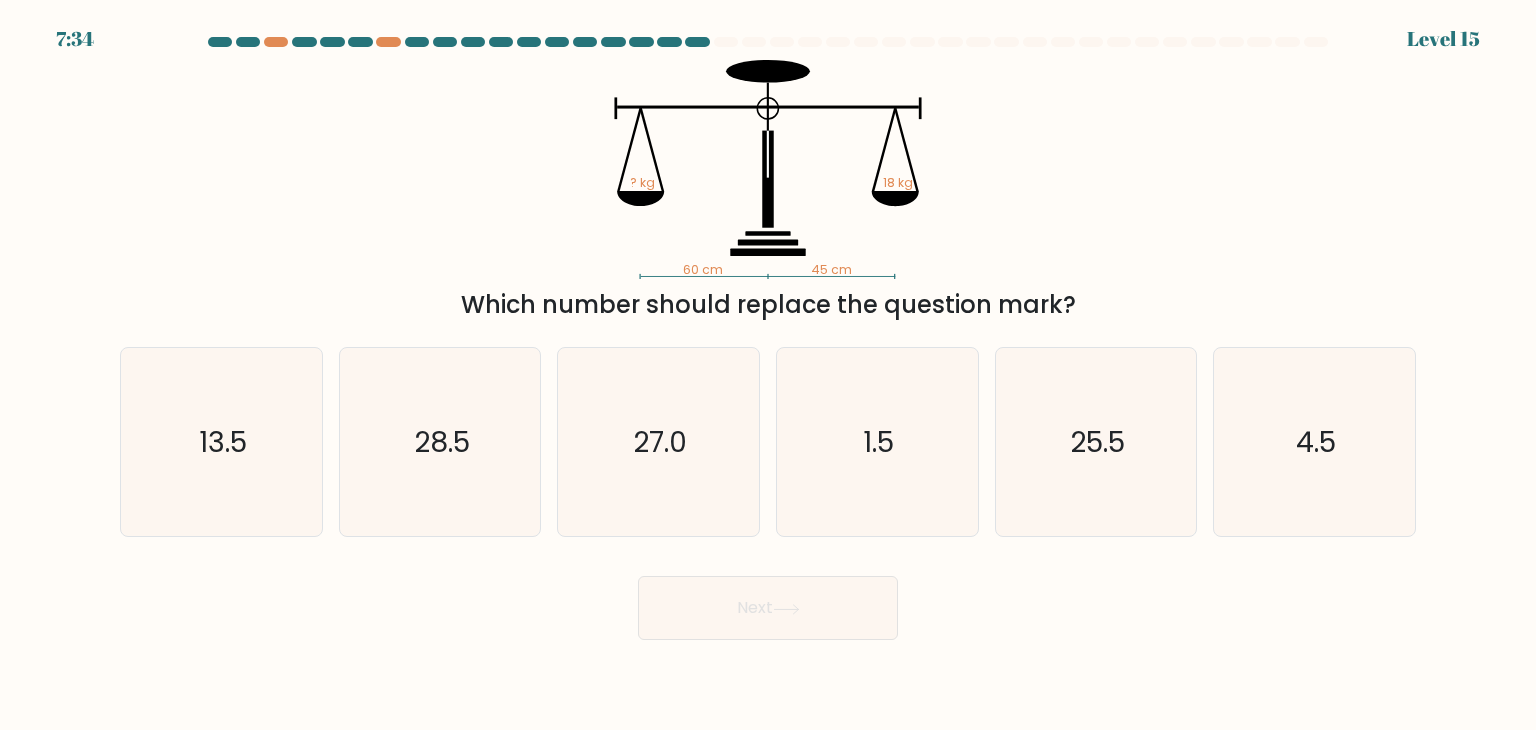 drag, startPoint x: 605, startPoint y: 150, endPoint x: 1085, endPoint y: 310, distance: 505.96442 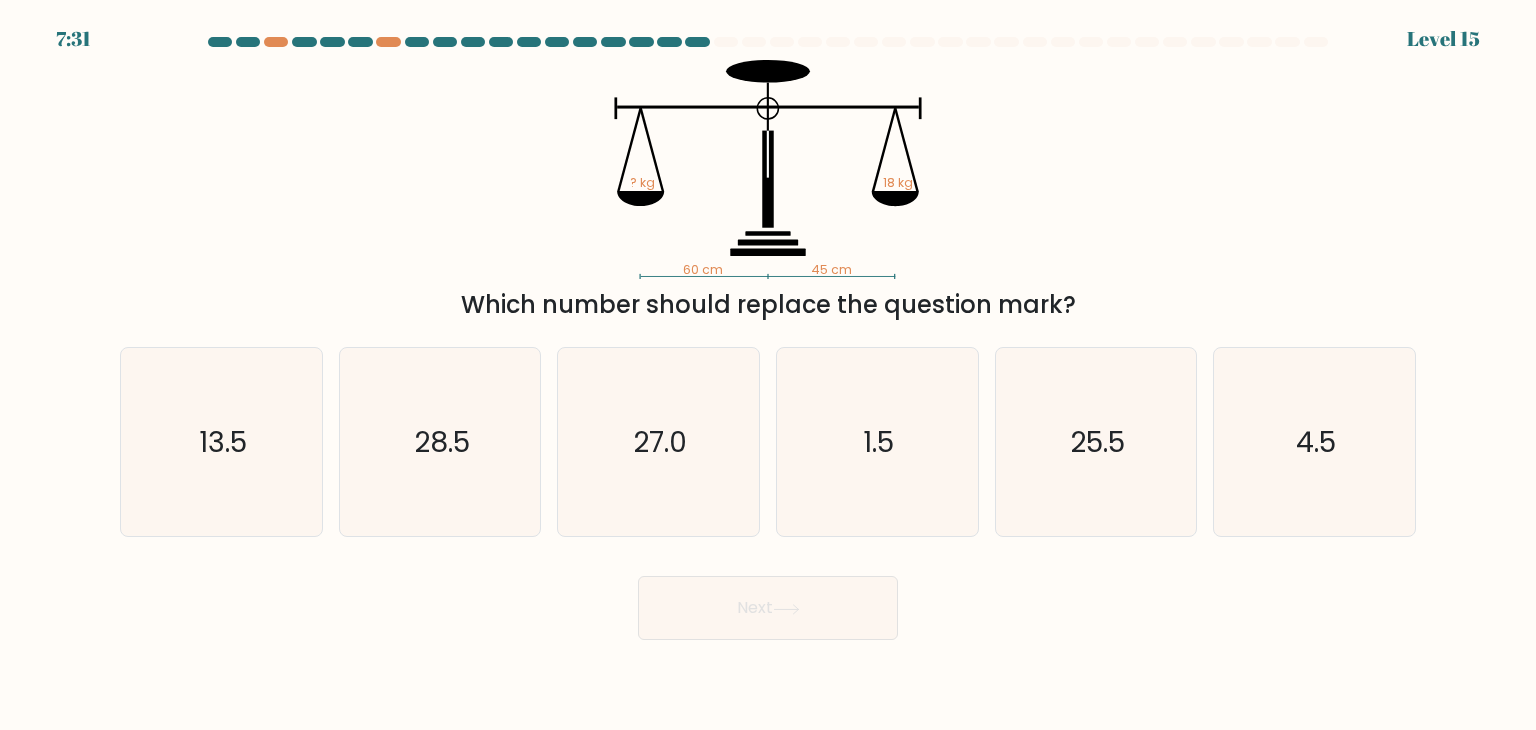 click on "60 cm   45 cm   ? kg   18 kg" 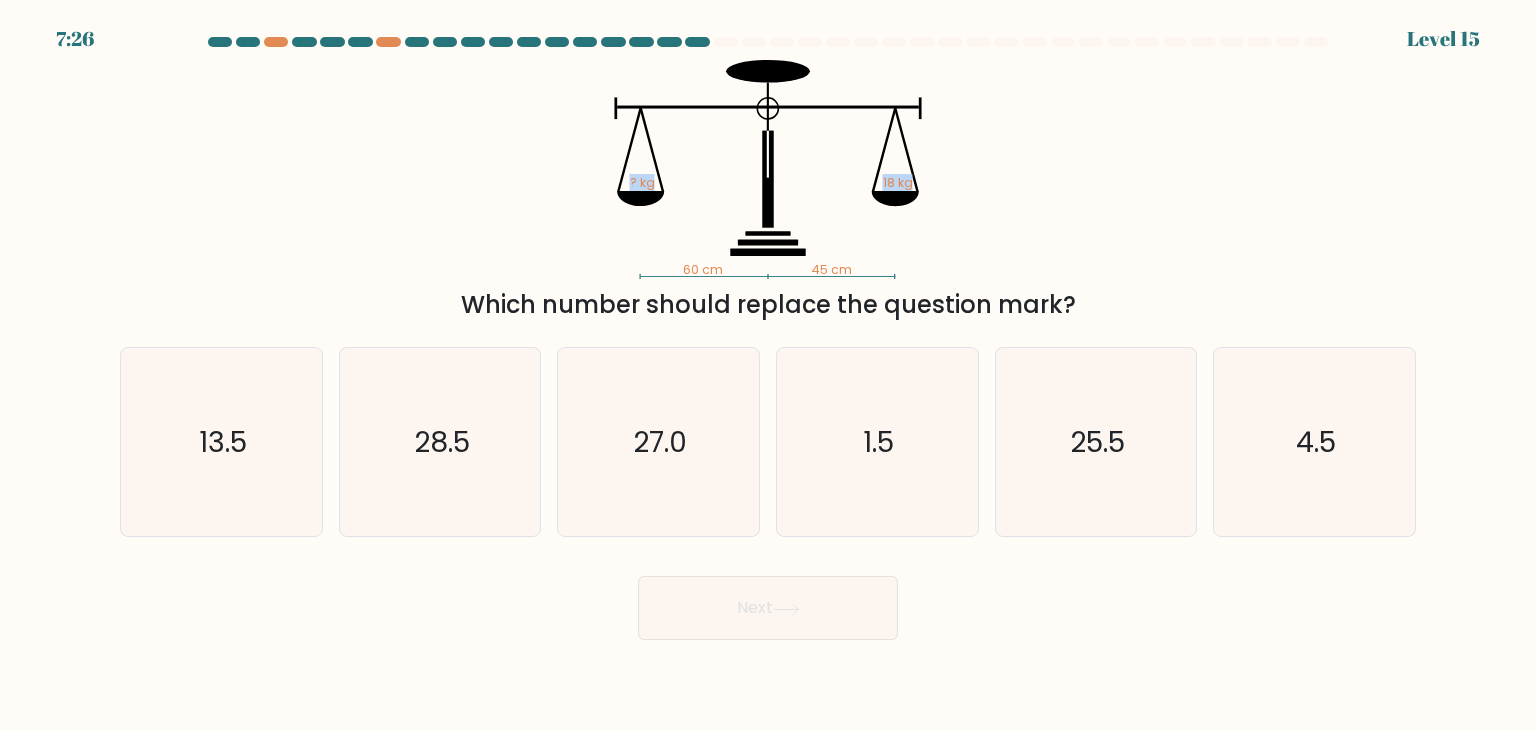 drag, startPoint x: 629, startPoint y: 180, endPoint x: 897, endPoint y: 181, distance: 268.00186 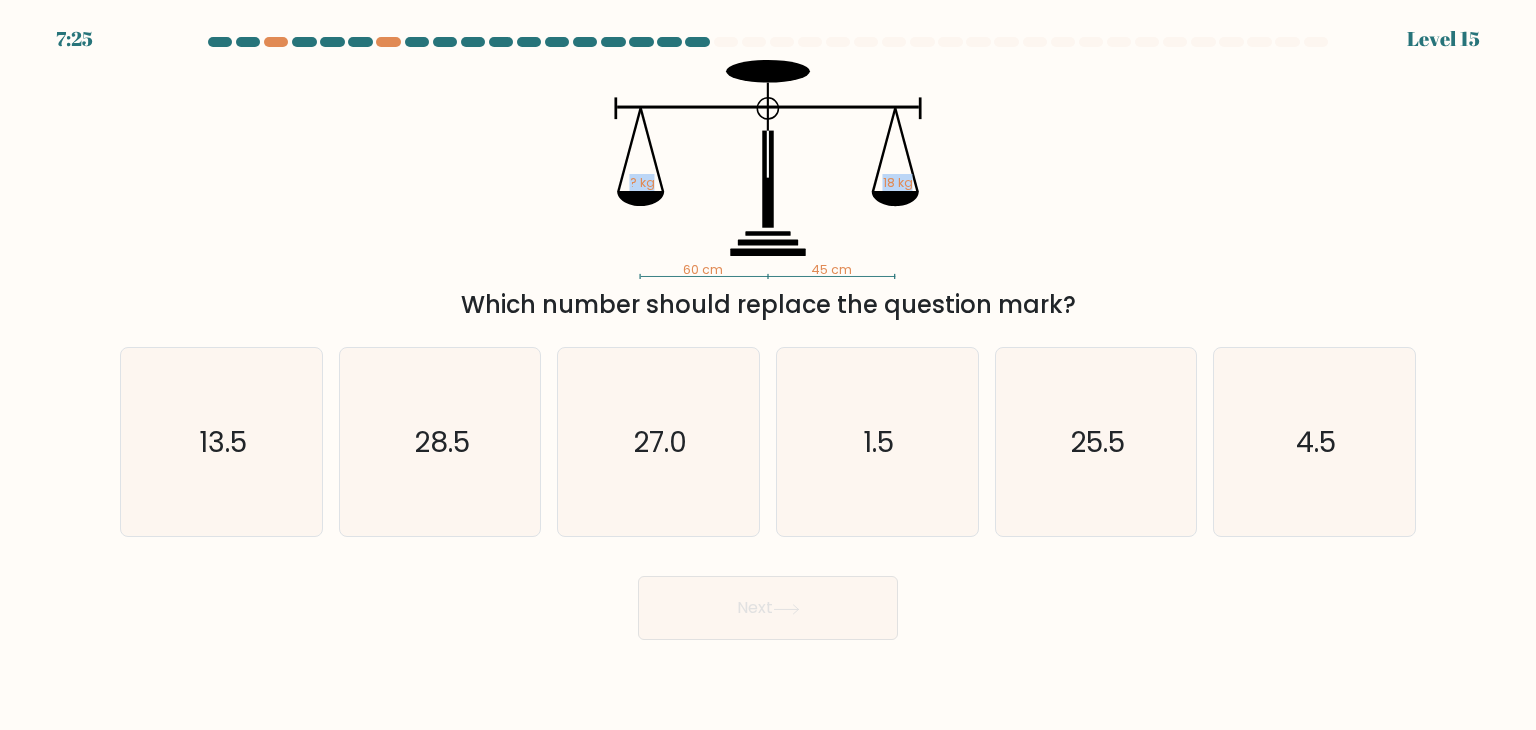 copy on "? kg   18 kg" 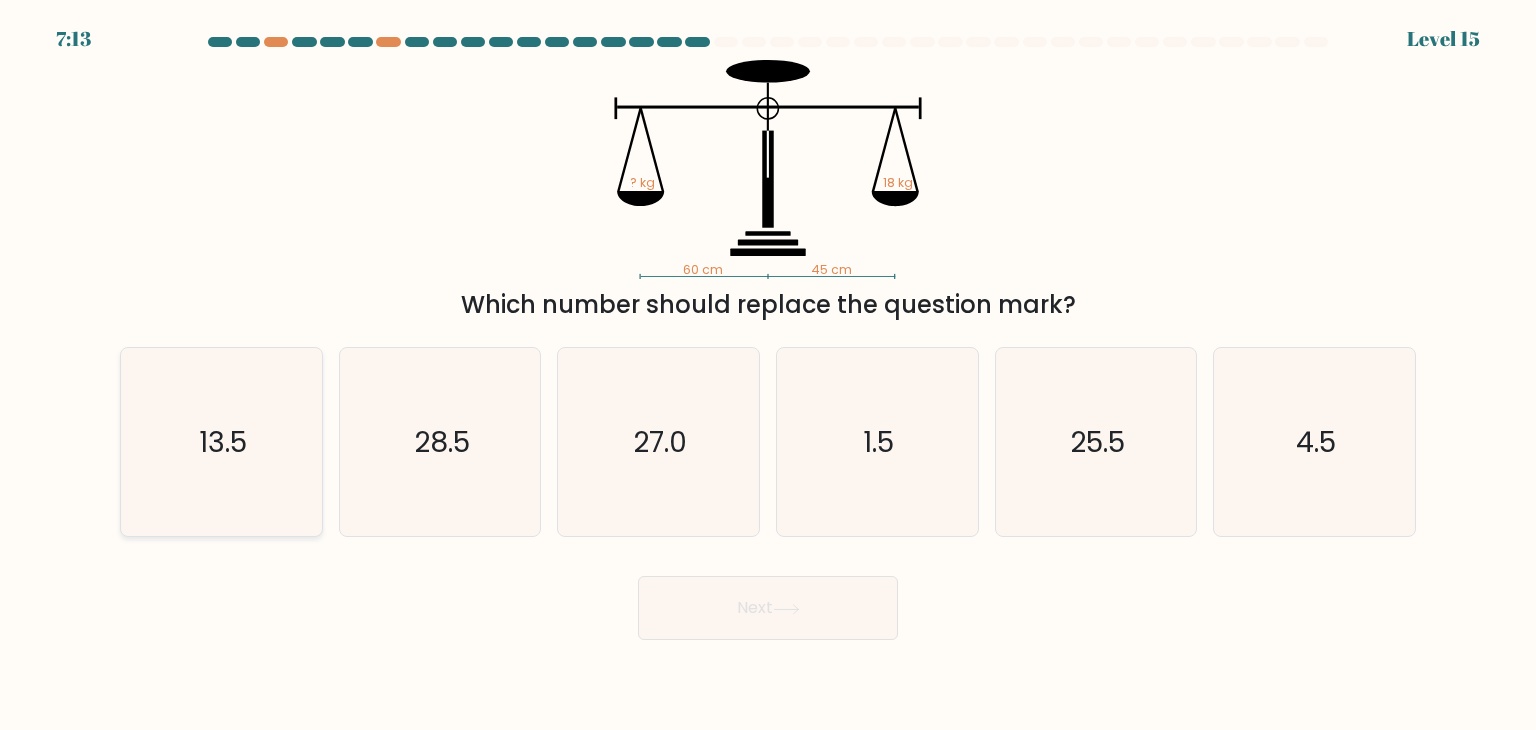 click on "13.5" 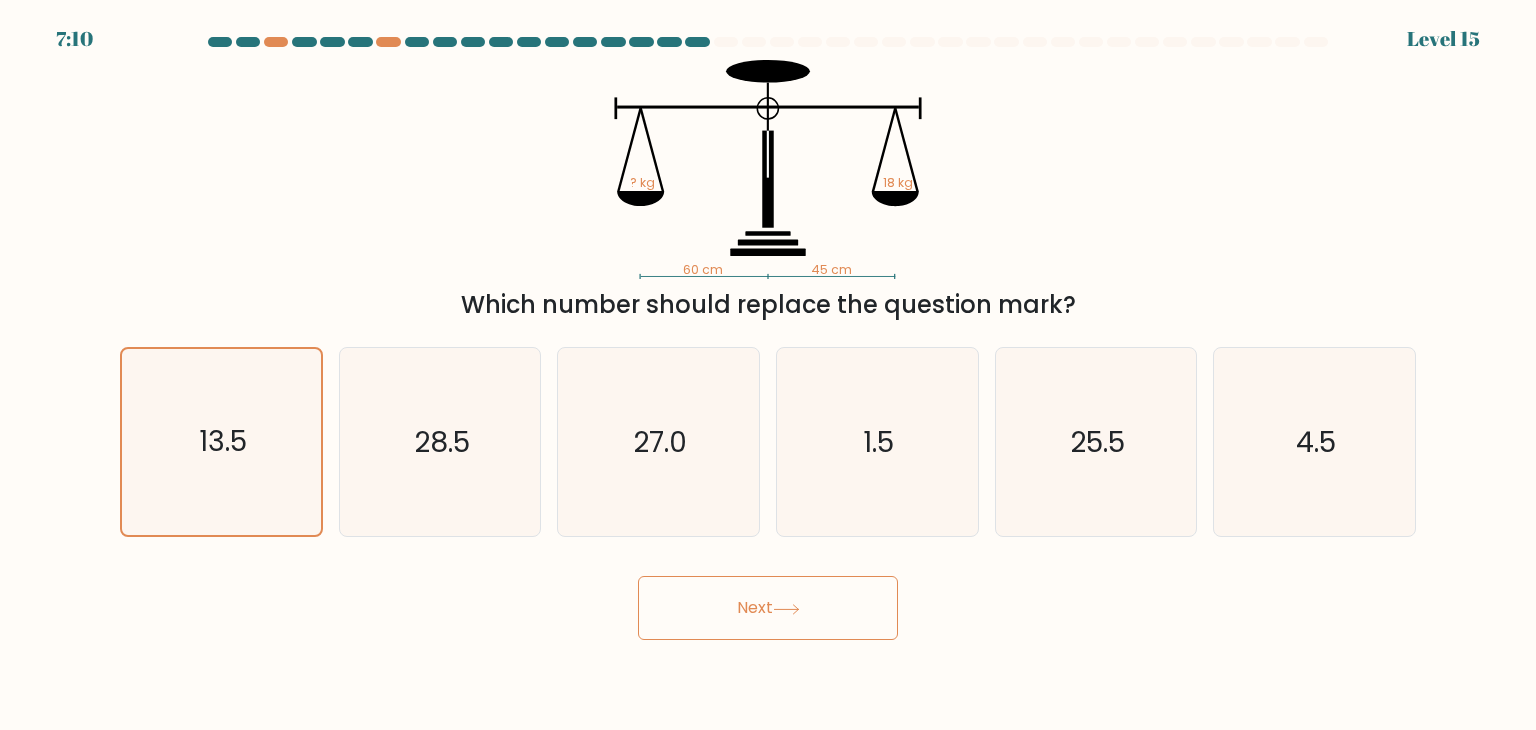 click on "Next" at bounding box center [768, 608] 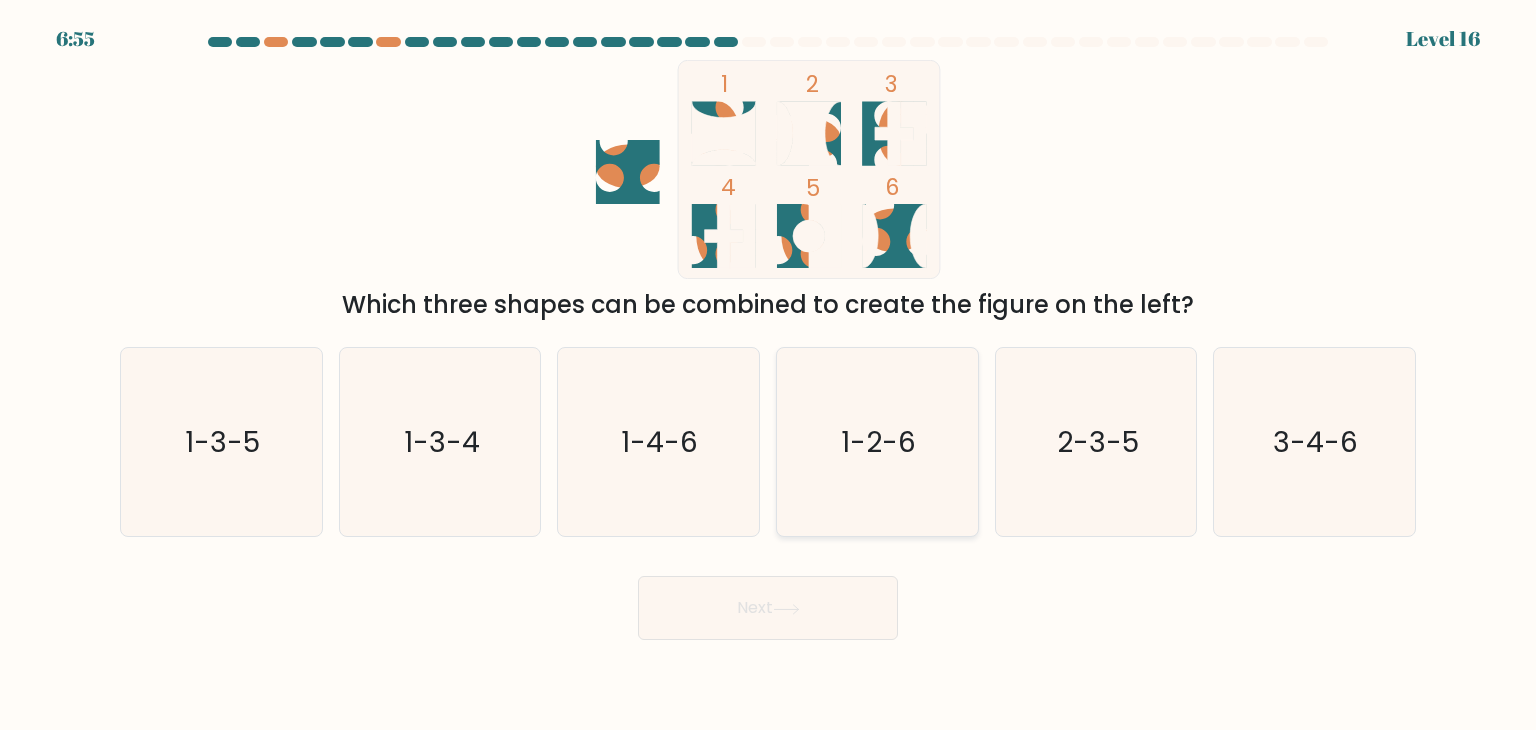 click on "1-2-6" 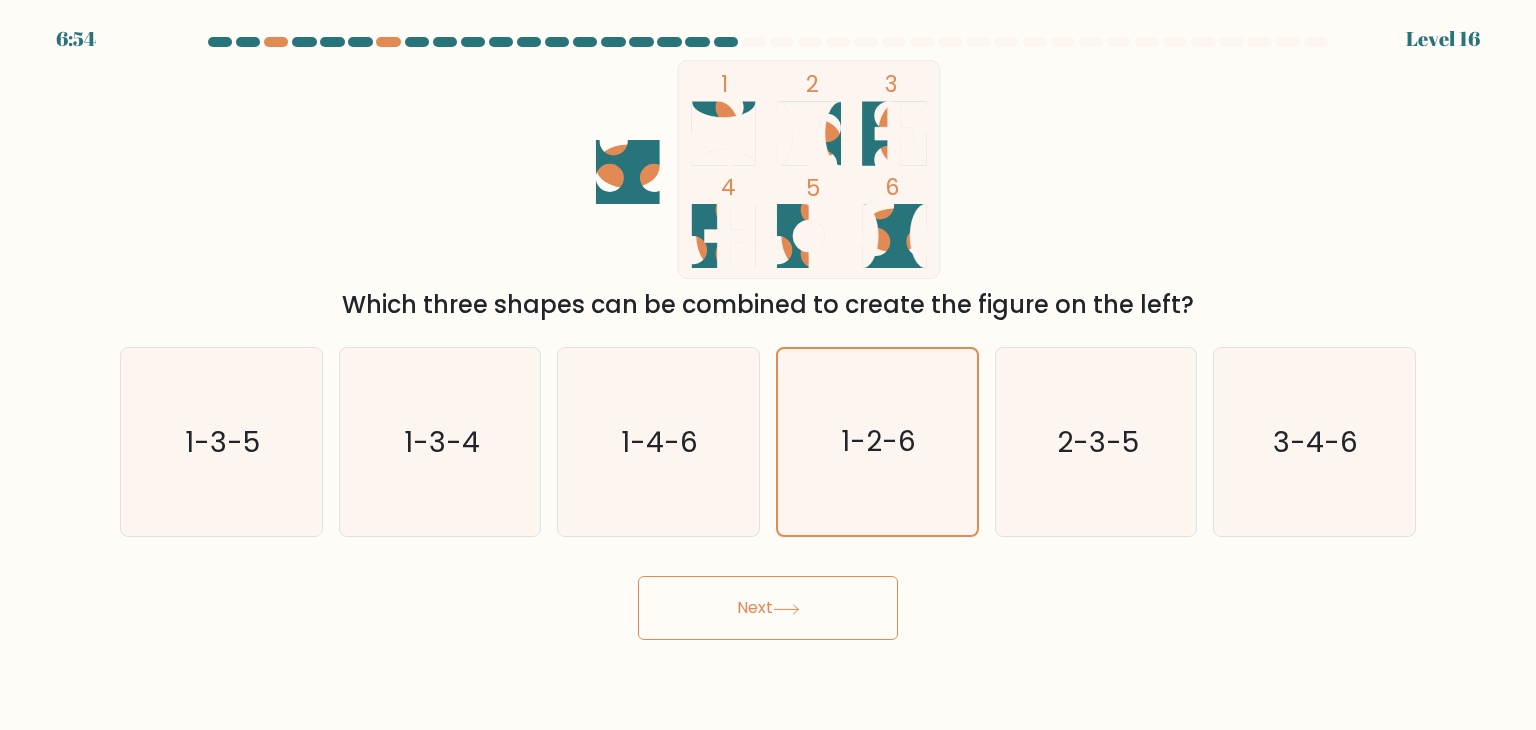 click on "Next" at bounding box center (768, 608) 